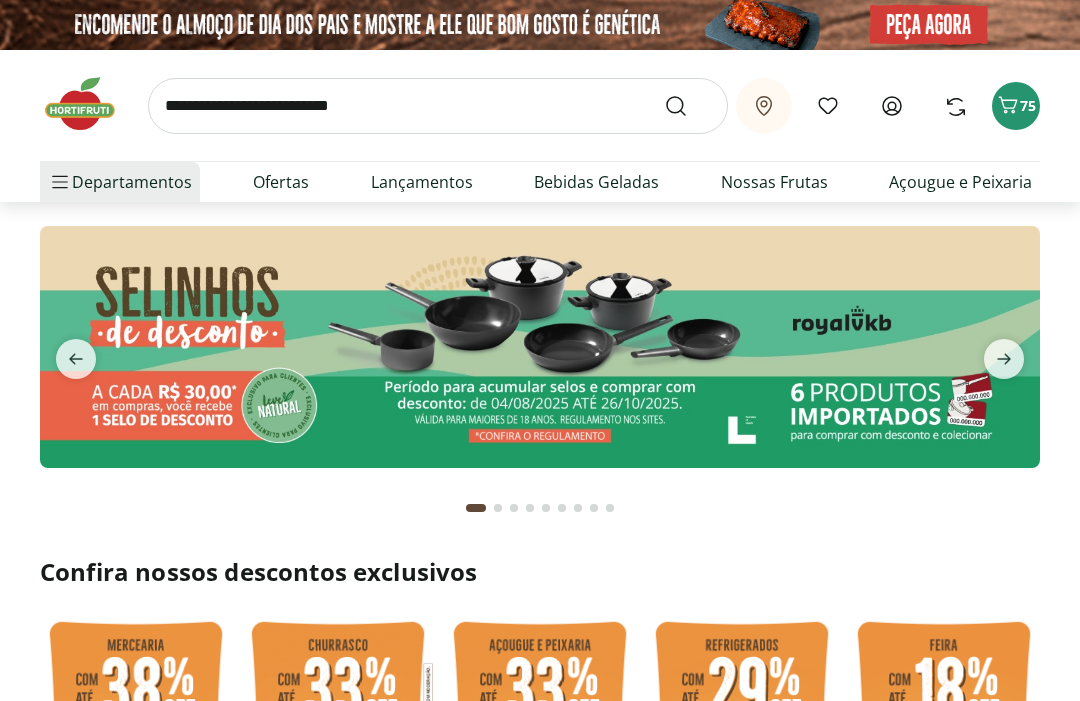 scroll, scrollTop: 0, scrollLeft: 0, axis: both 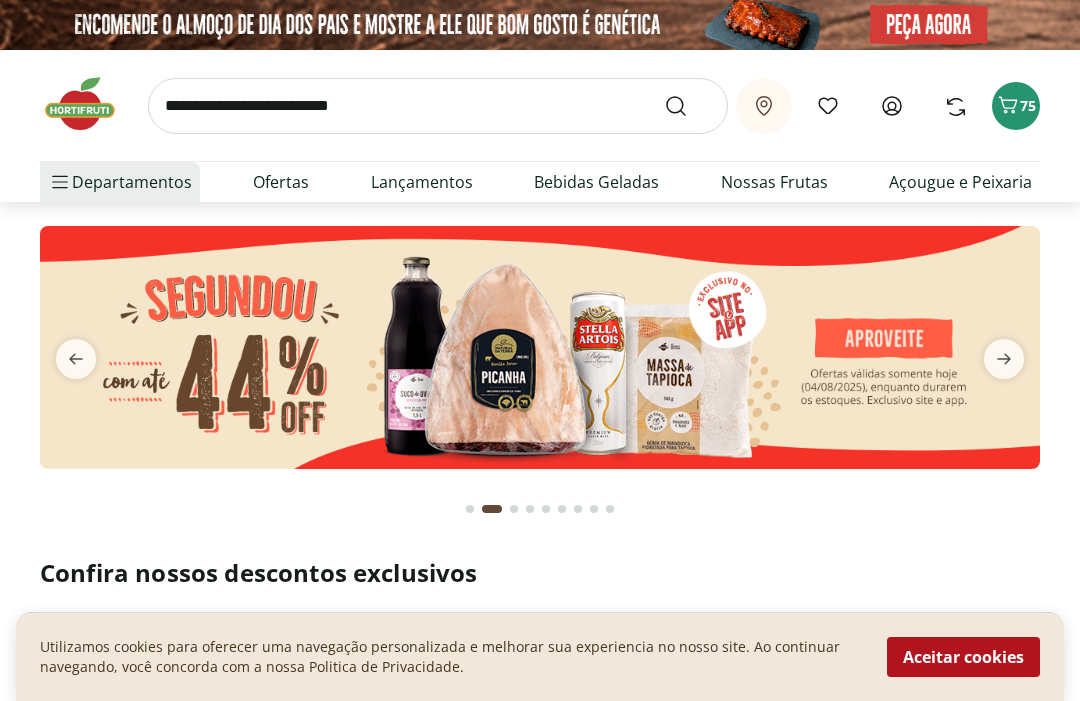 click on "75" at bounding box center [1028, 105] 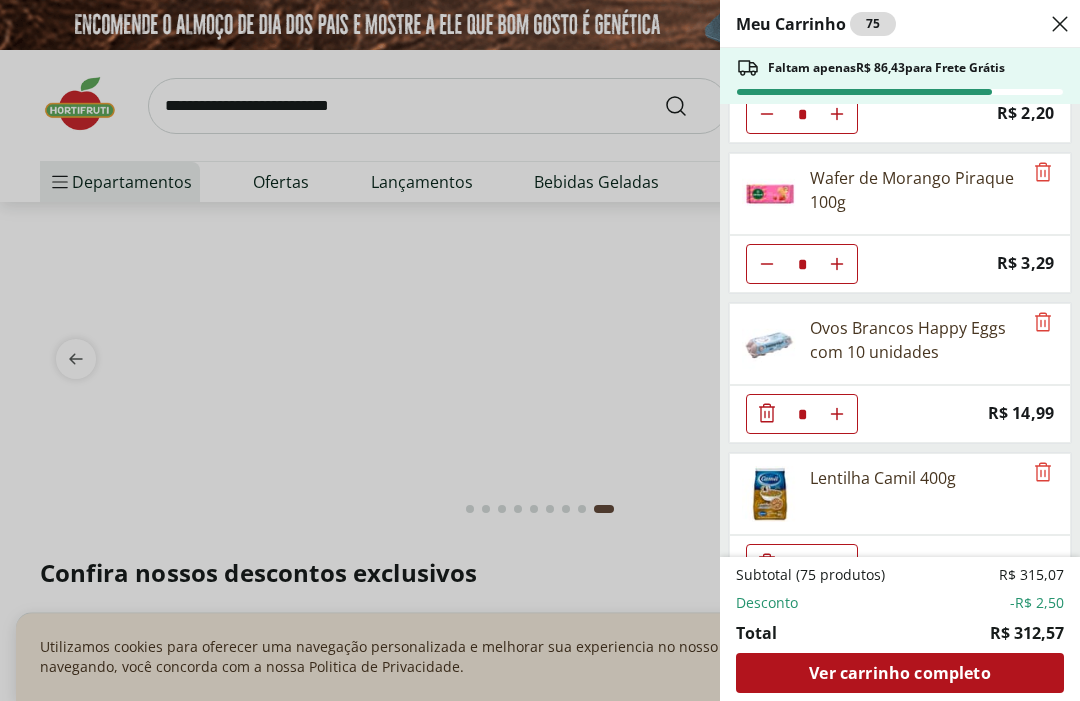 scroll, scrollTop: 2209, scrollLeft: 0, axis: vertical 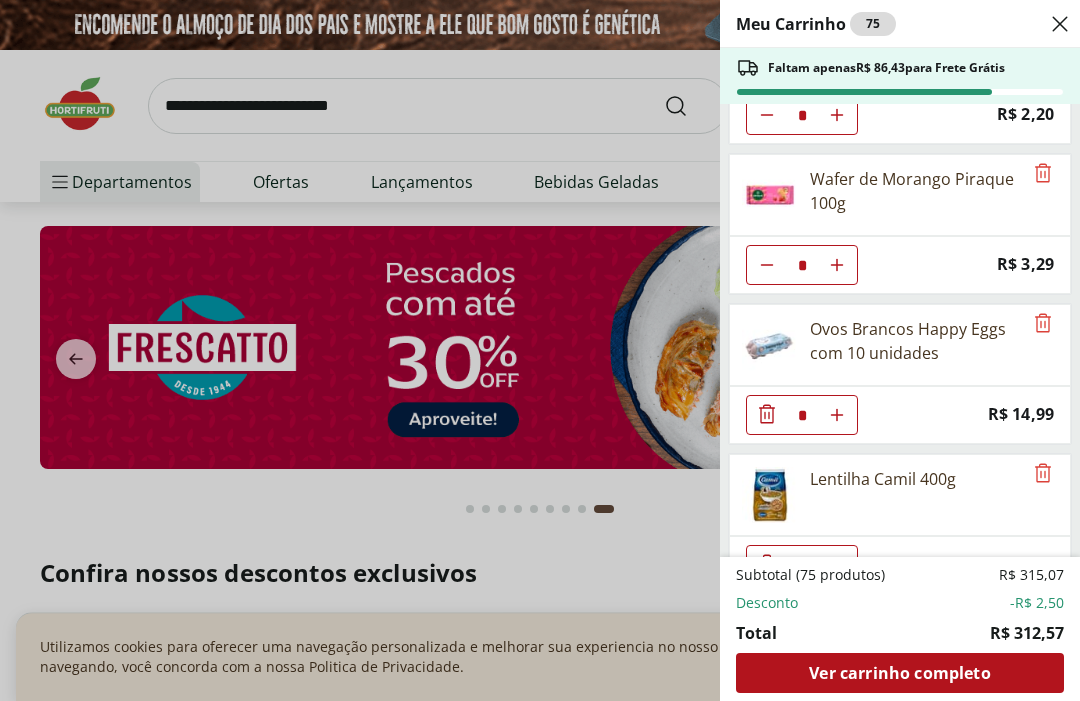 click at bounding box center (767, -1985) 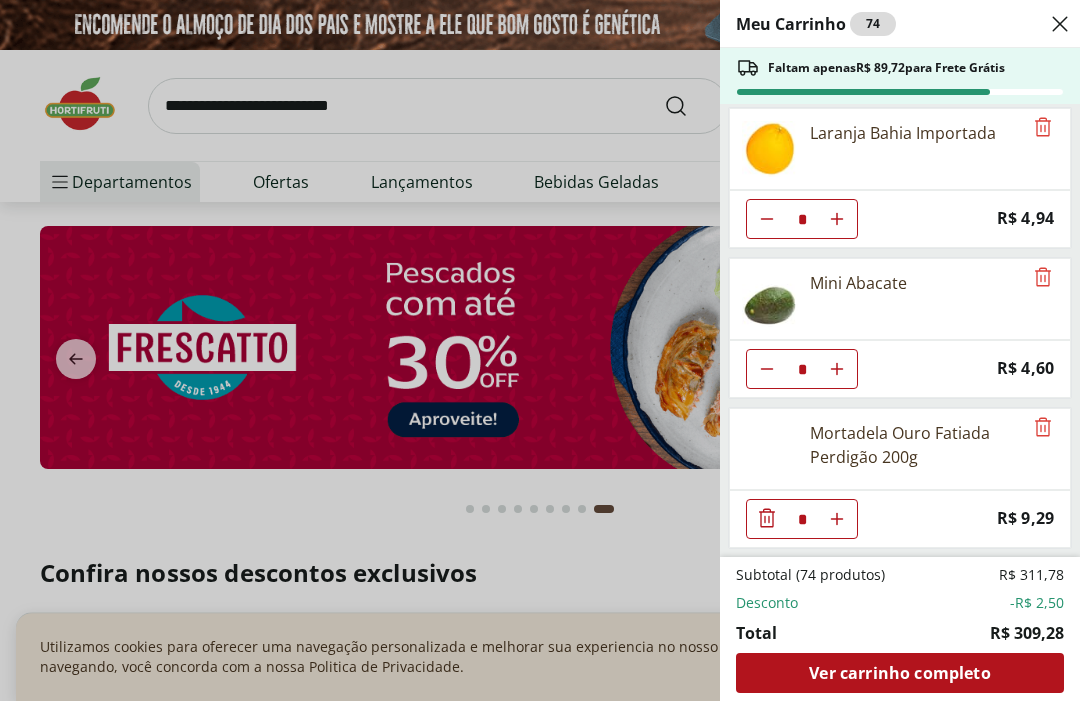 scroll, scrollTop: 3005, scrollLeft: 0, axis: vertical 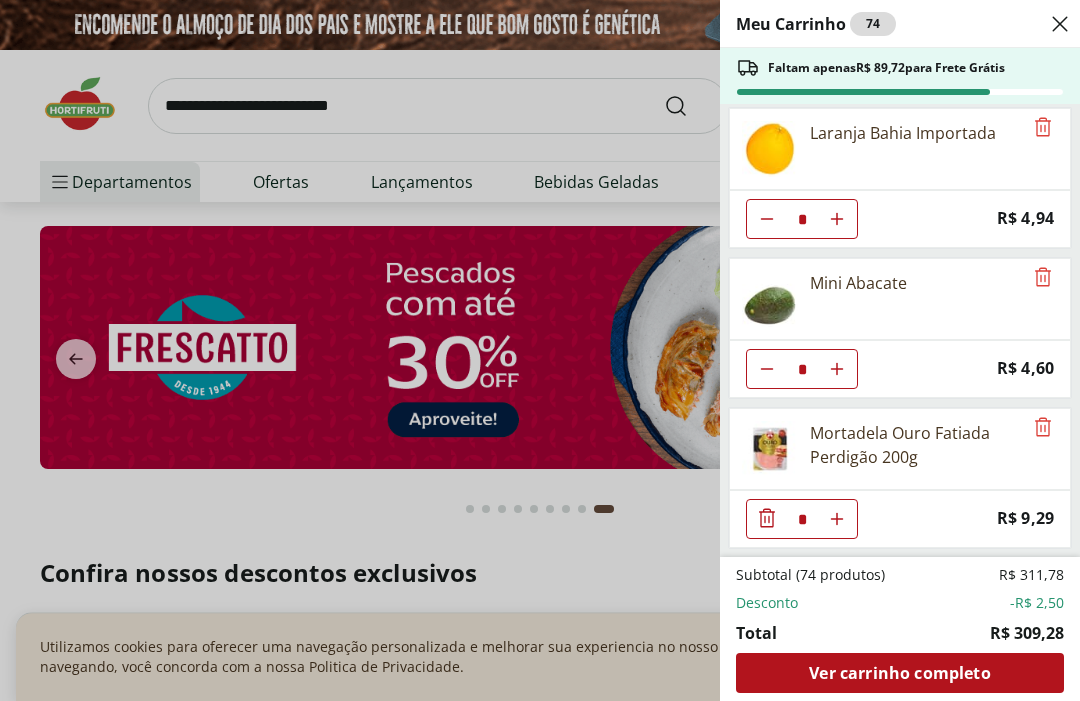 click 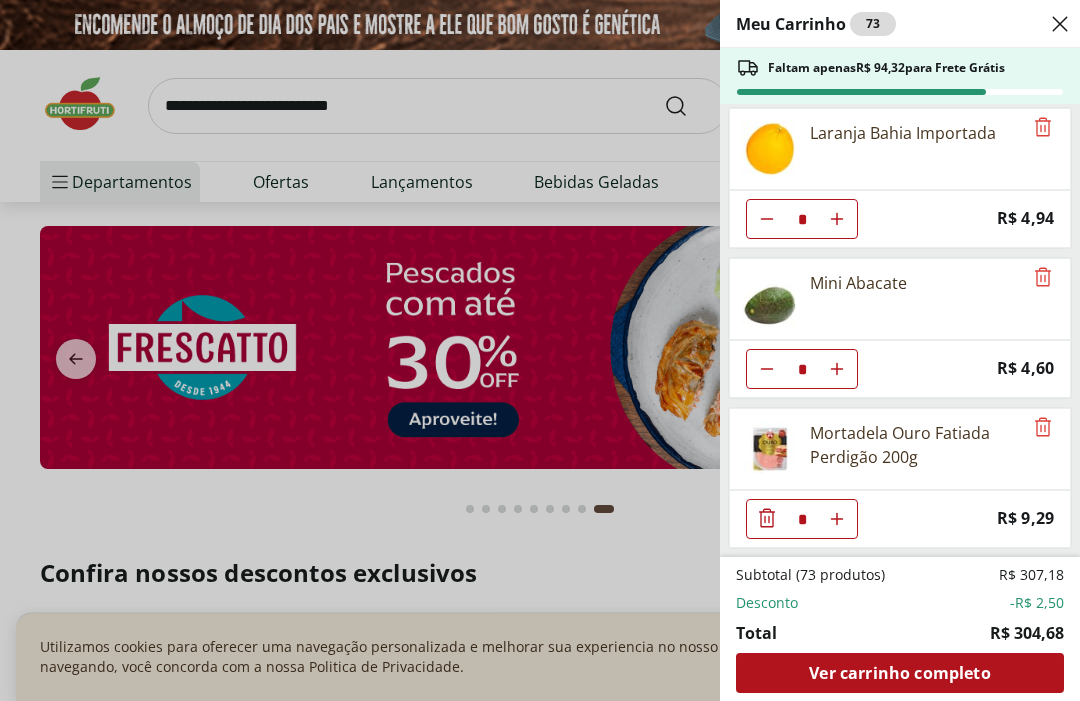 click at bounding box center (767, -2781) 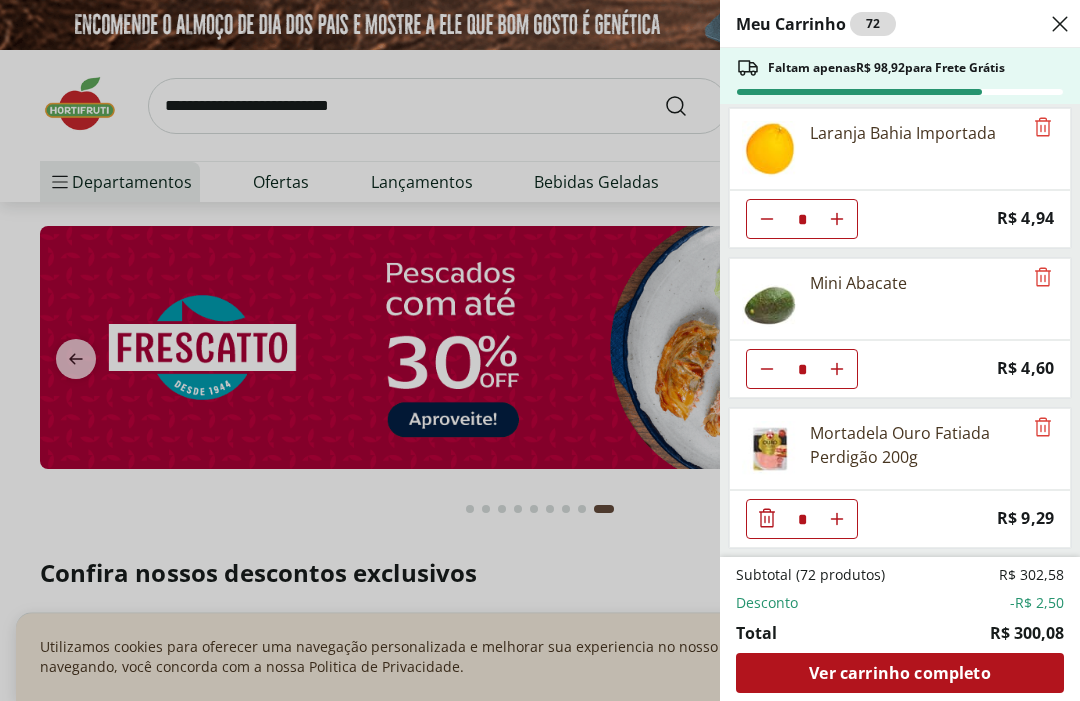 scroll, scrollTop: 3005, scrollLeft: 0, axis: vertical 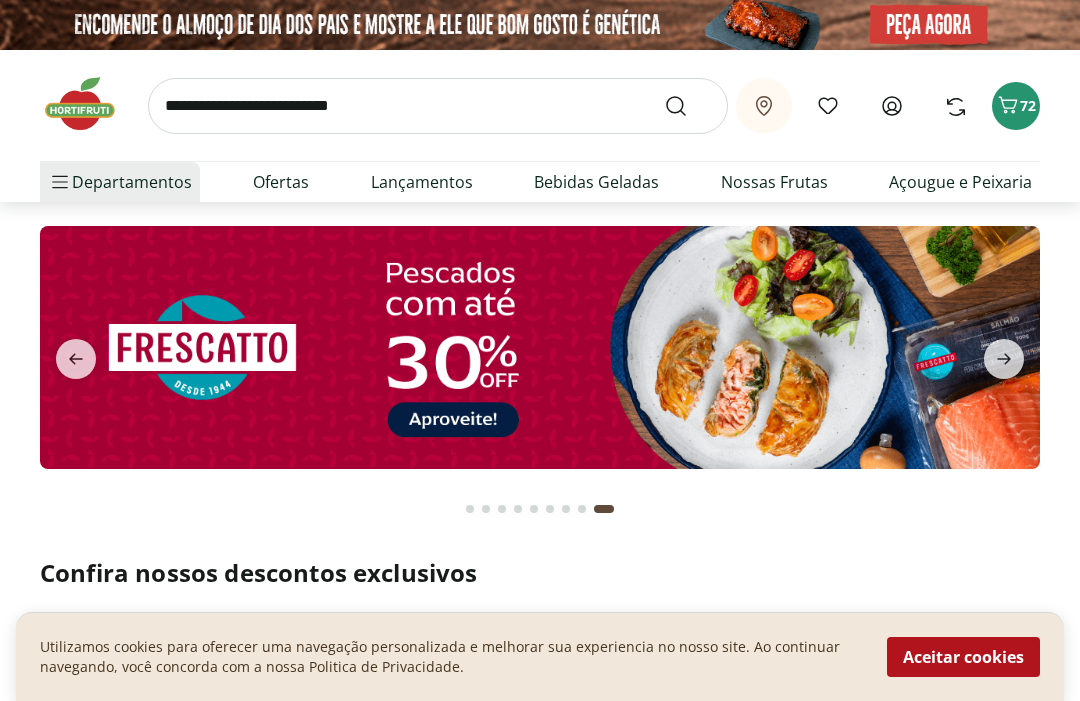 click at bounding box center (438, 106) 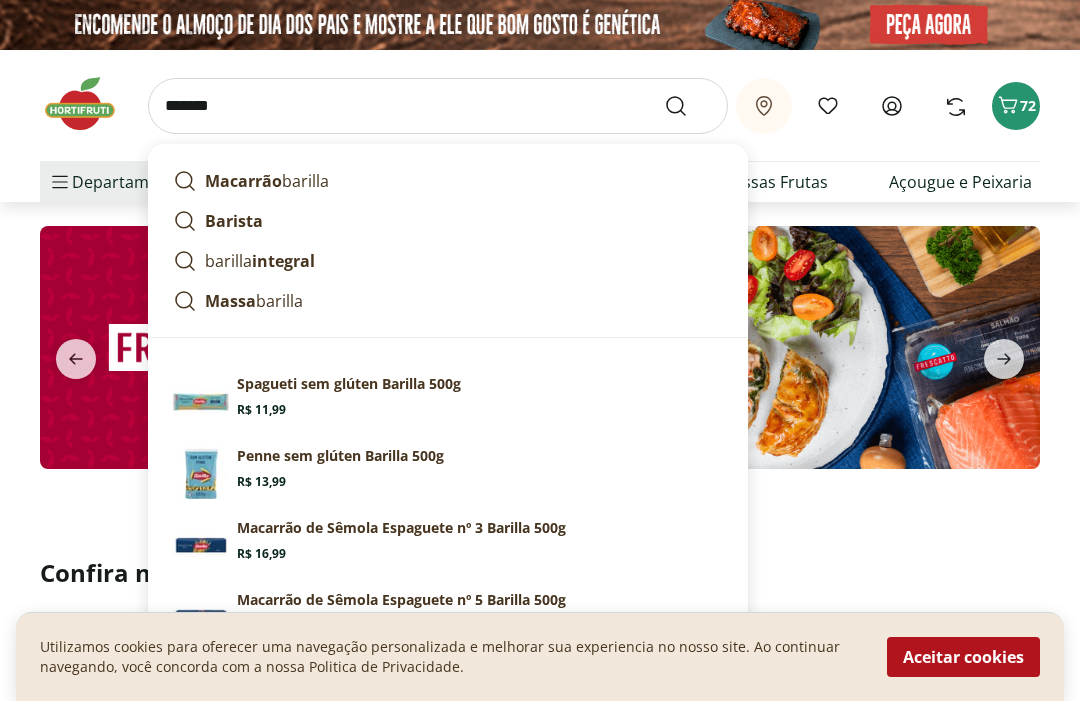 type on "*******" 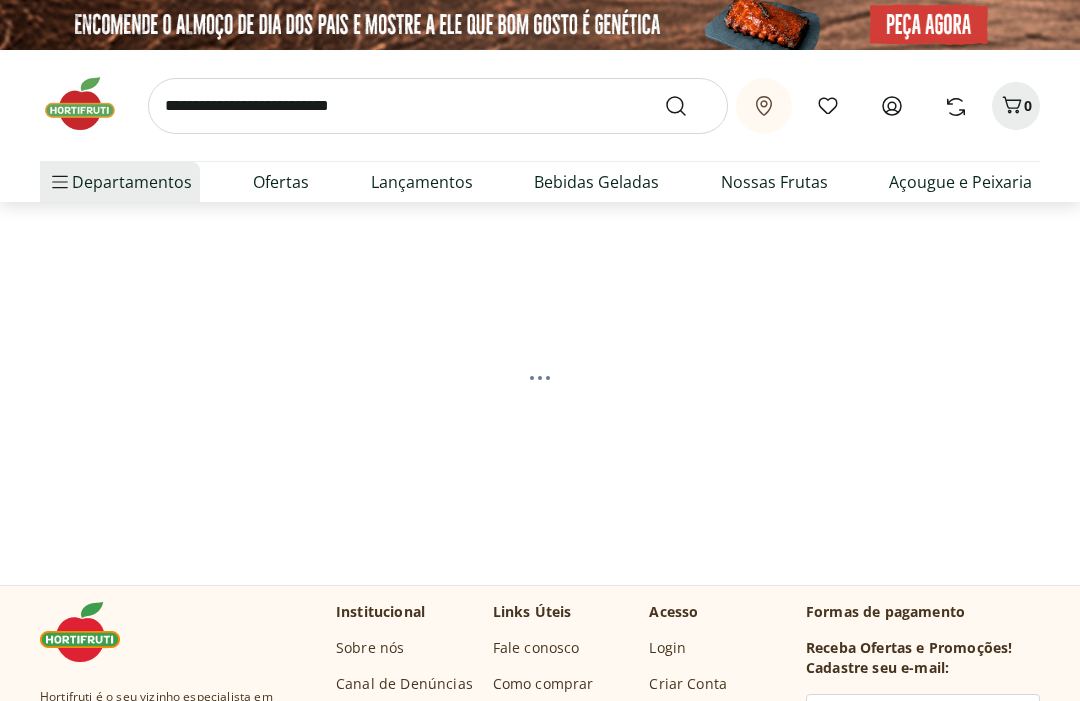 scroll, scrollTop: 0, scrollLeft: 0, axis: both 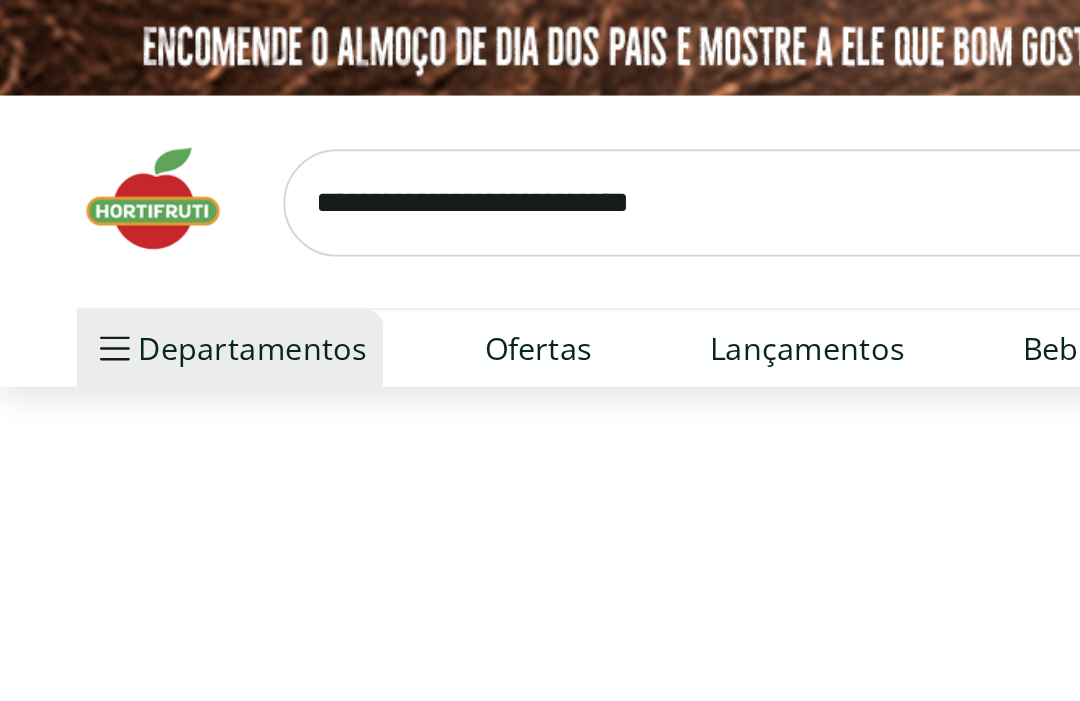 select on "**********" 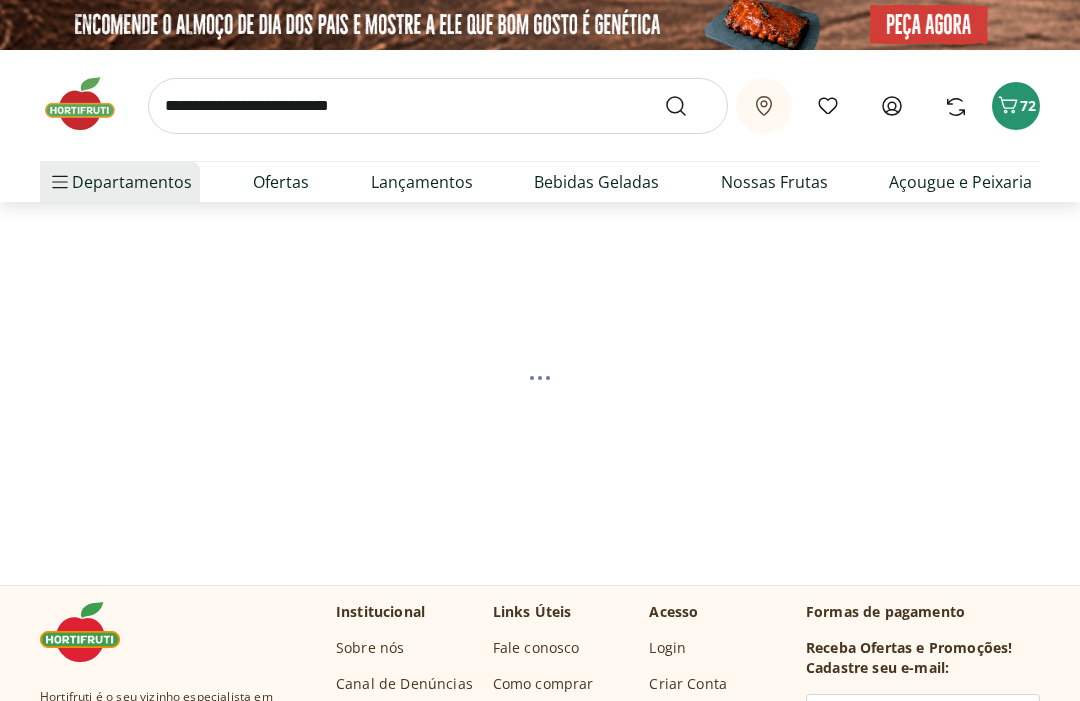 scroll, scrollTop: 0, scrollLeft: 0, axis: both 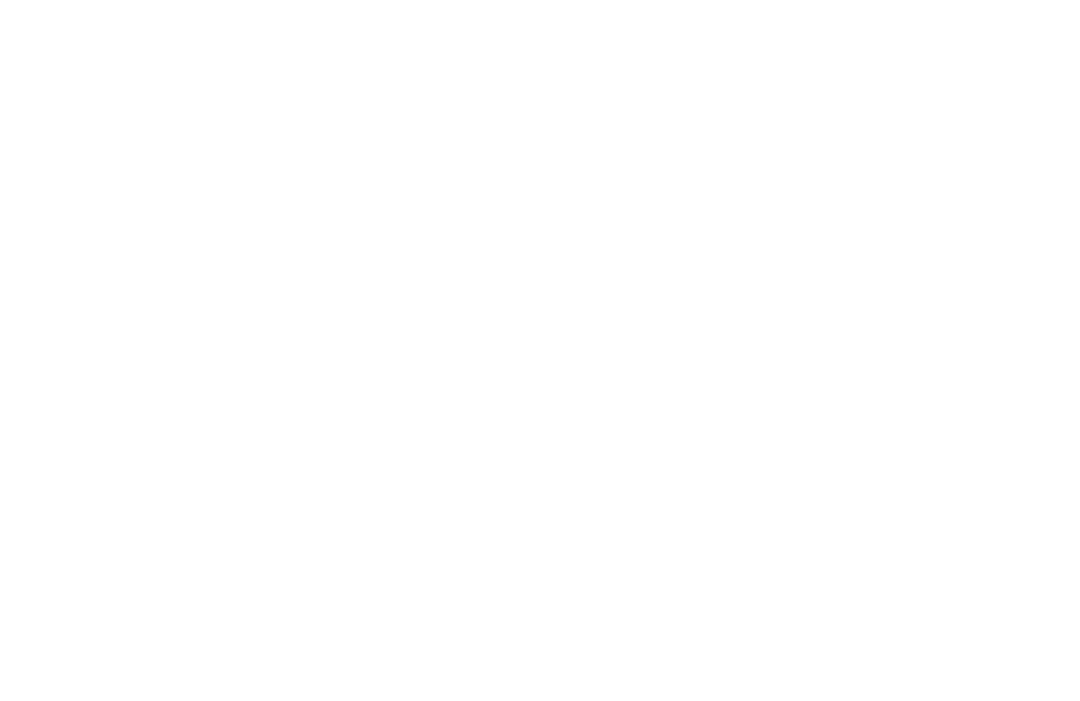 select on "**********" 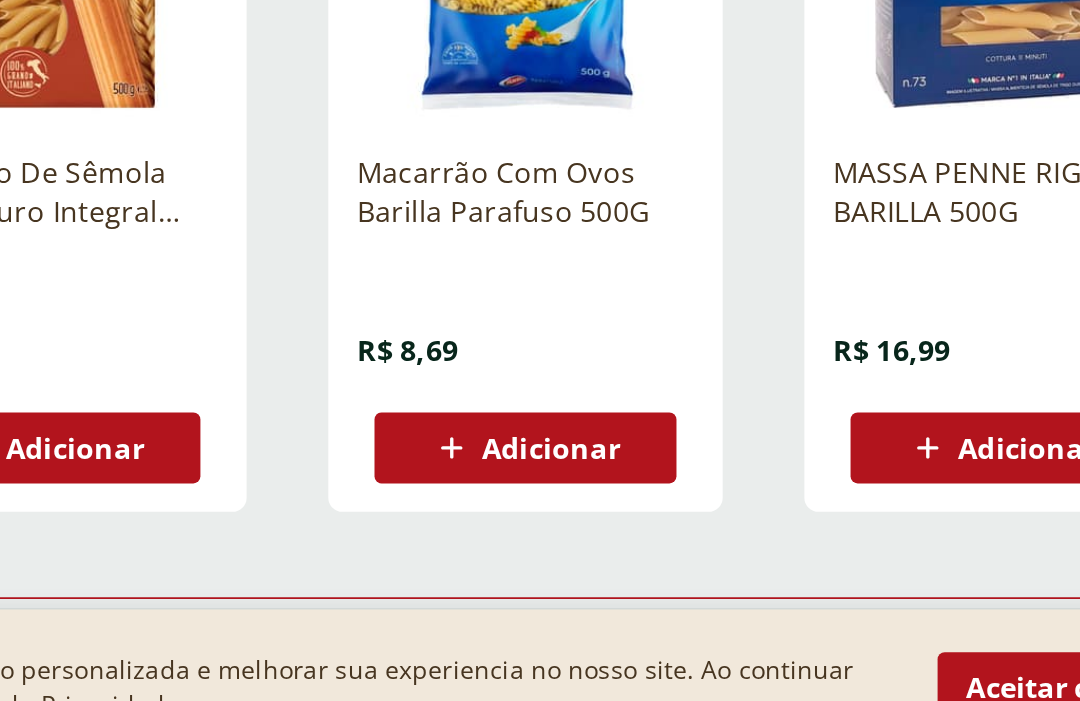 scroll, scrollTop: 1128, scrollLeft: 0, axis: vertical 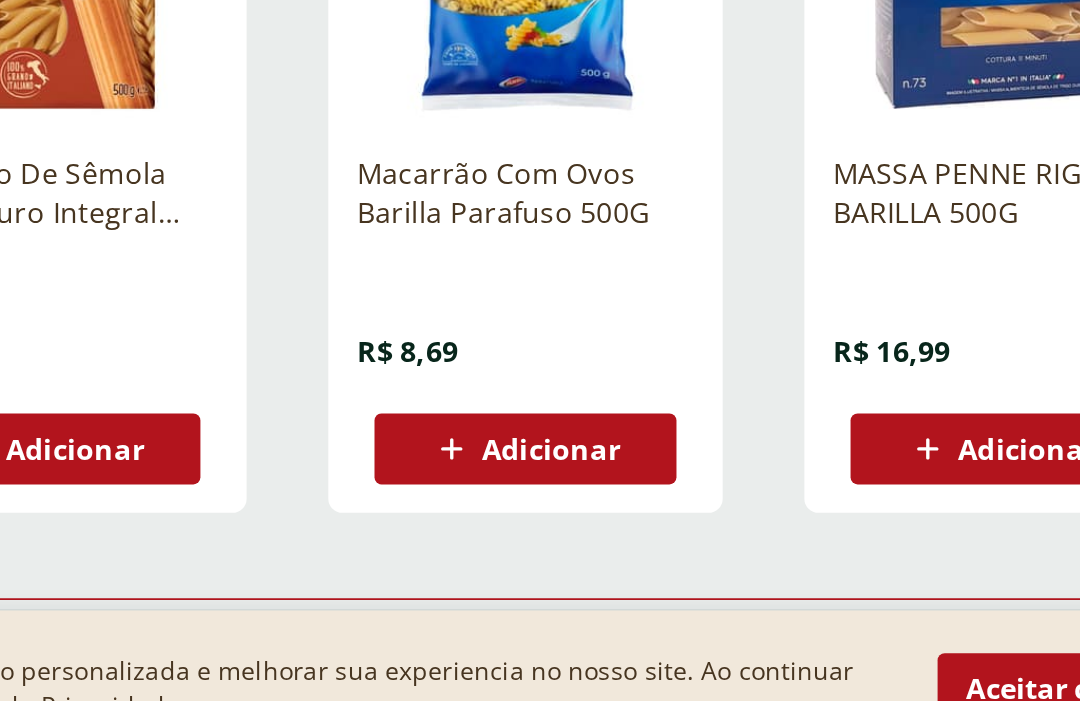 click on "Adicionar" at bounding box center [655, 522] 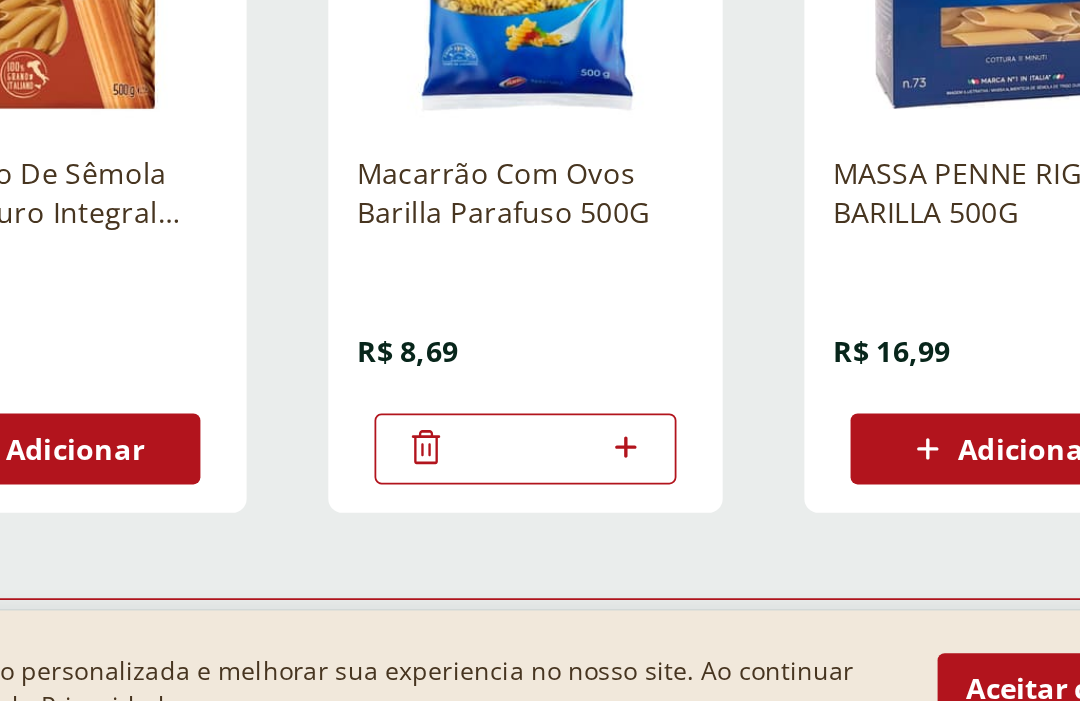 scroll, scrollTop: 1129, scrollLeft: 0, axis: vertical 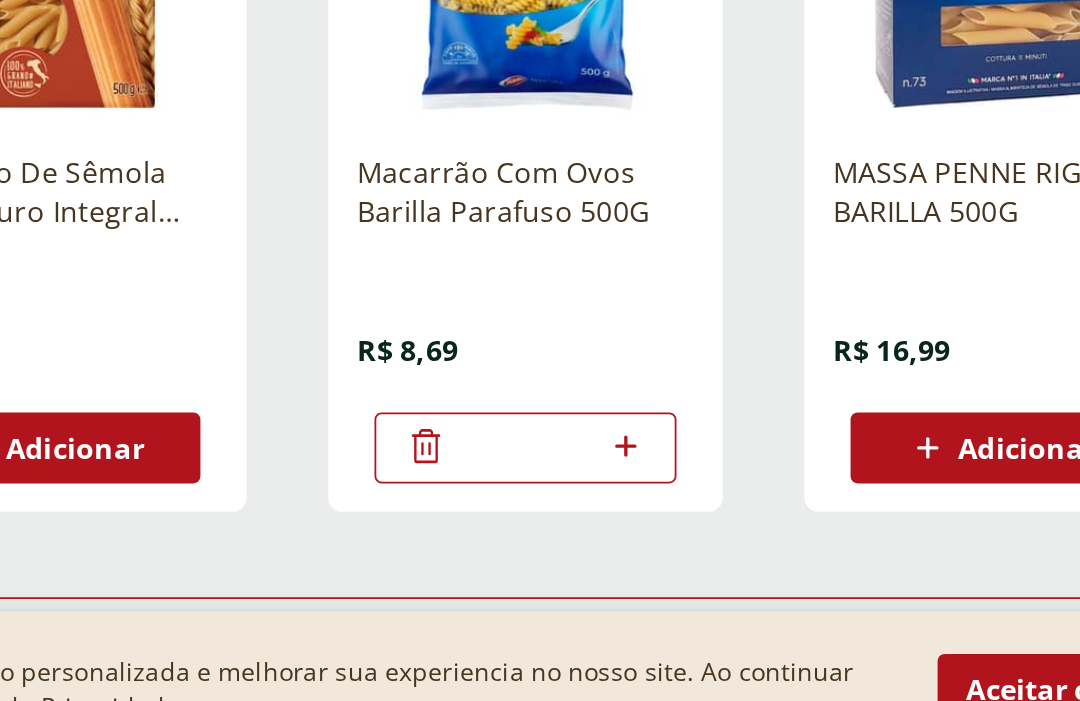 click 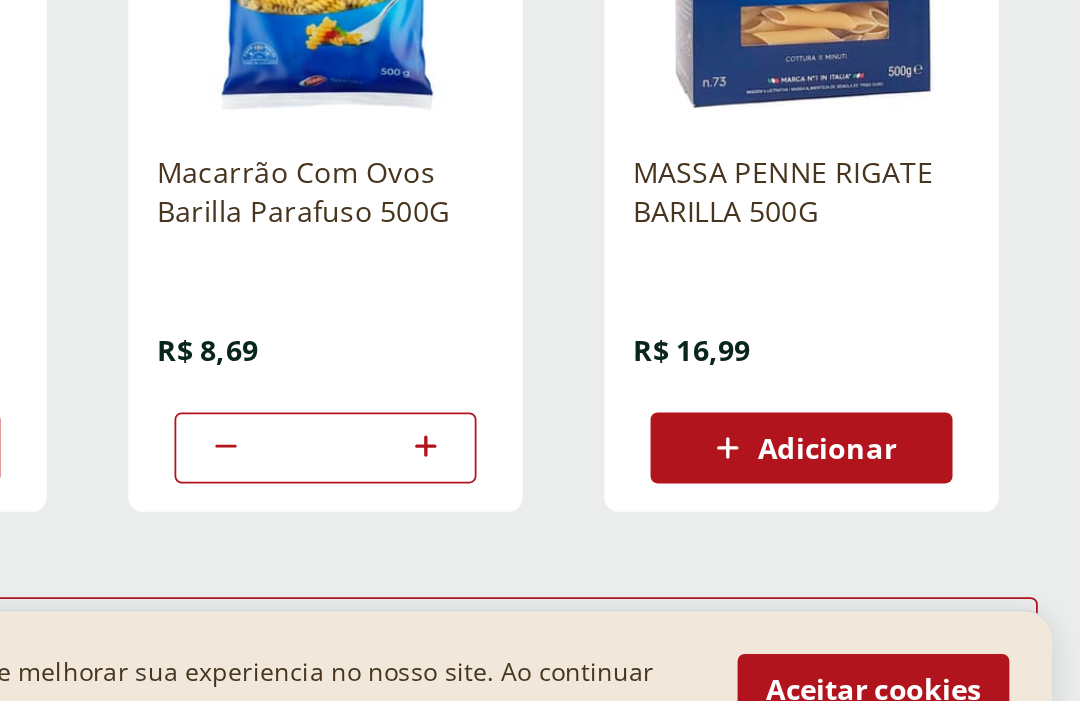 scroll, scrollTop: 1128, scrollLeft: 0, axis: vertical 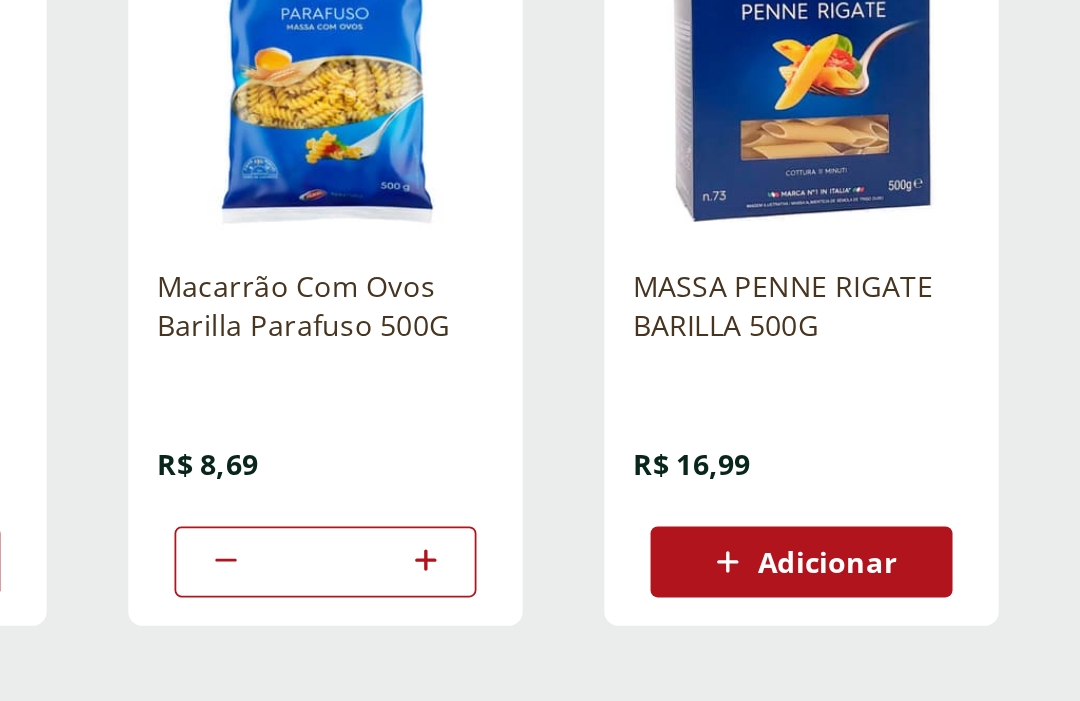 type on "*" 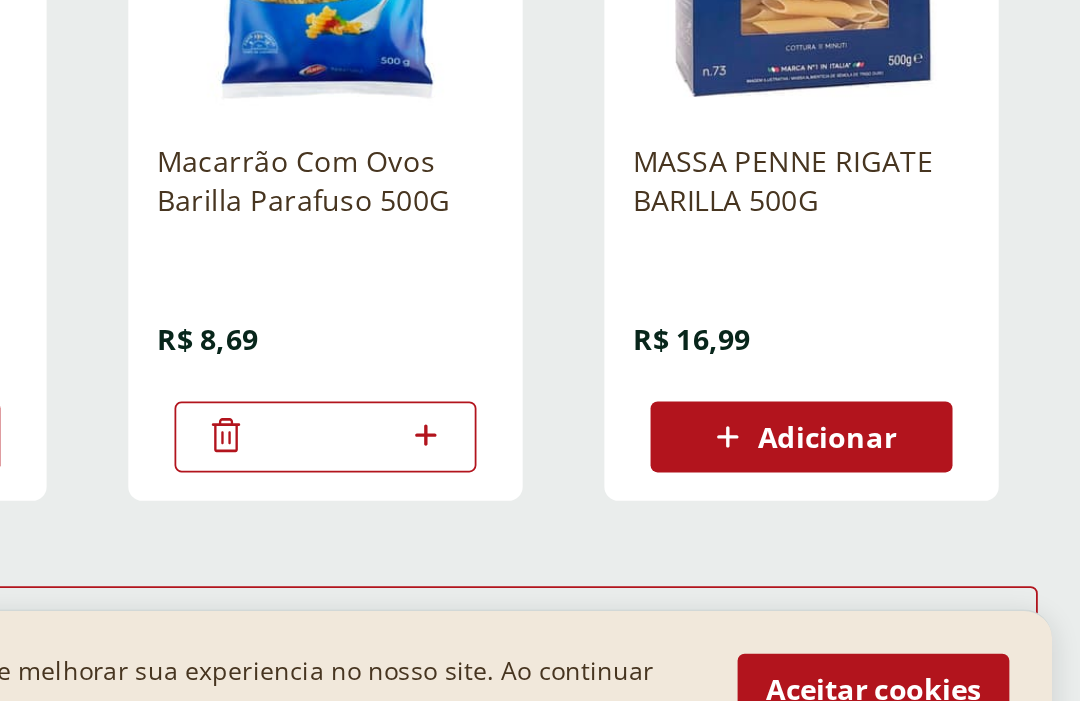 scroll, scrollTop: 1134, scrollLeft: 0, axis: vertical 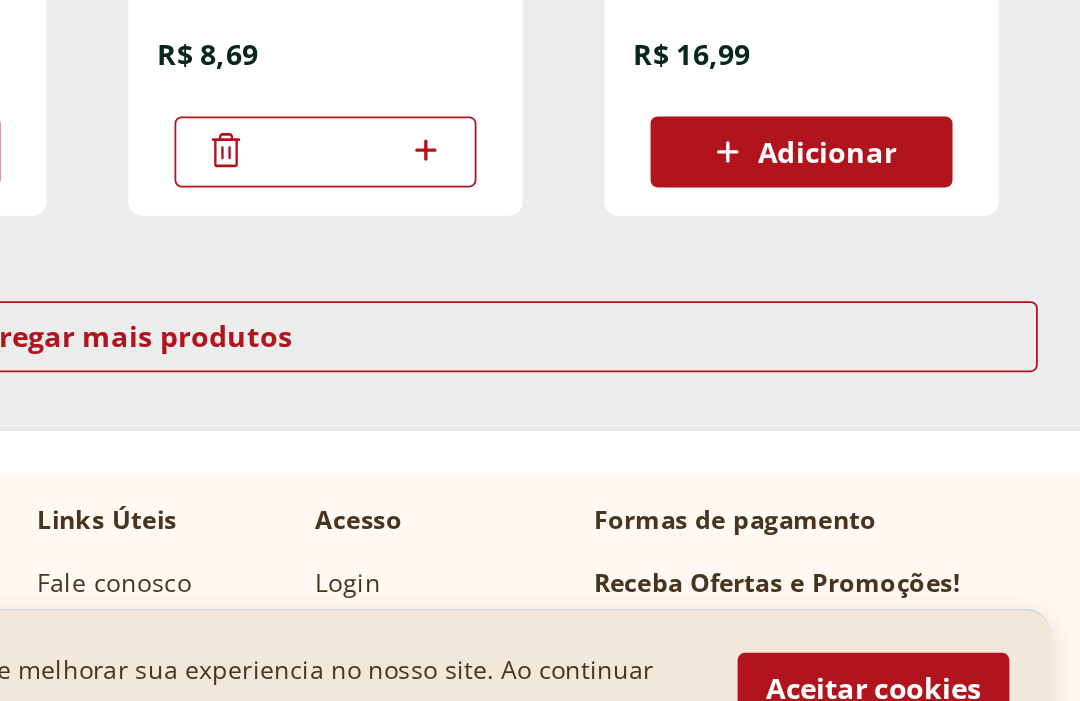click on "Carregar mais produtos" at bounding box center [540, 459] 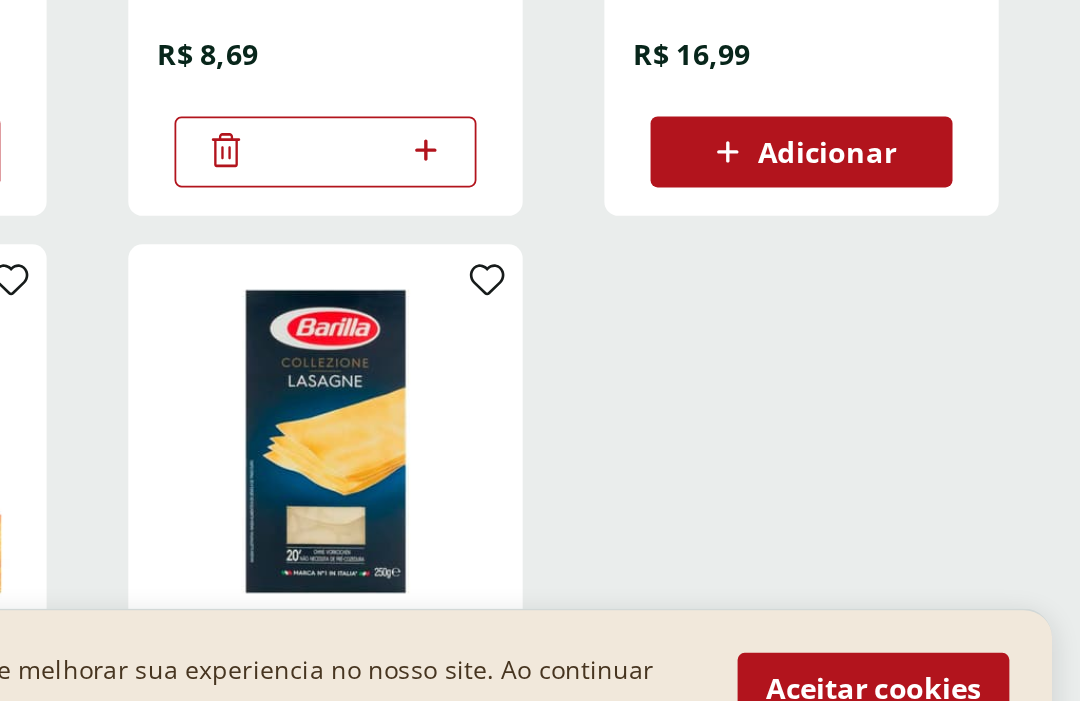 type on "*" 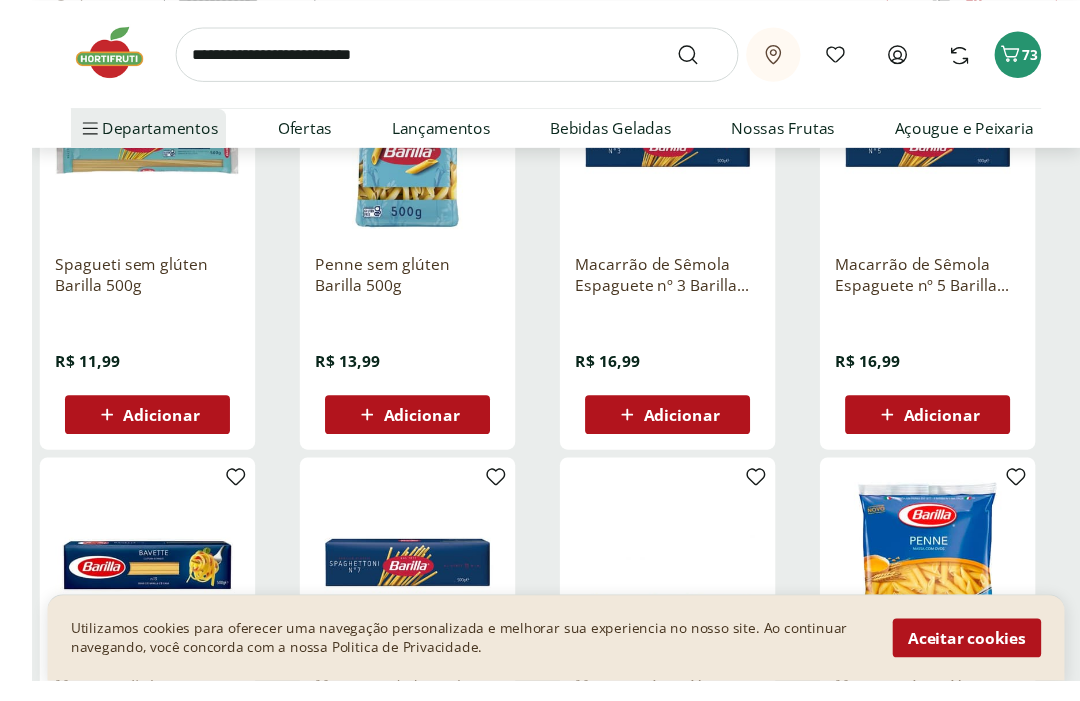 scroll, scrollTop: 369, scrollLeft: 0, axis: vertical 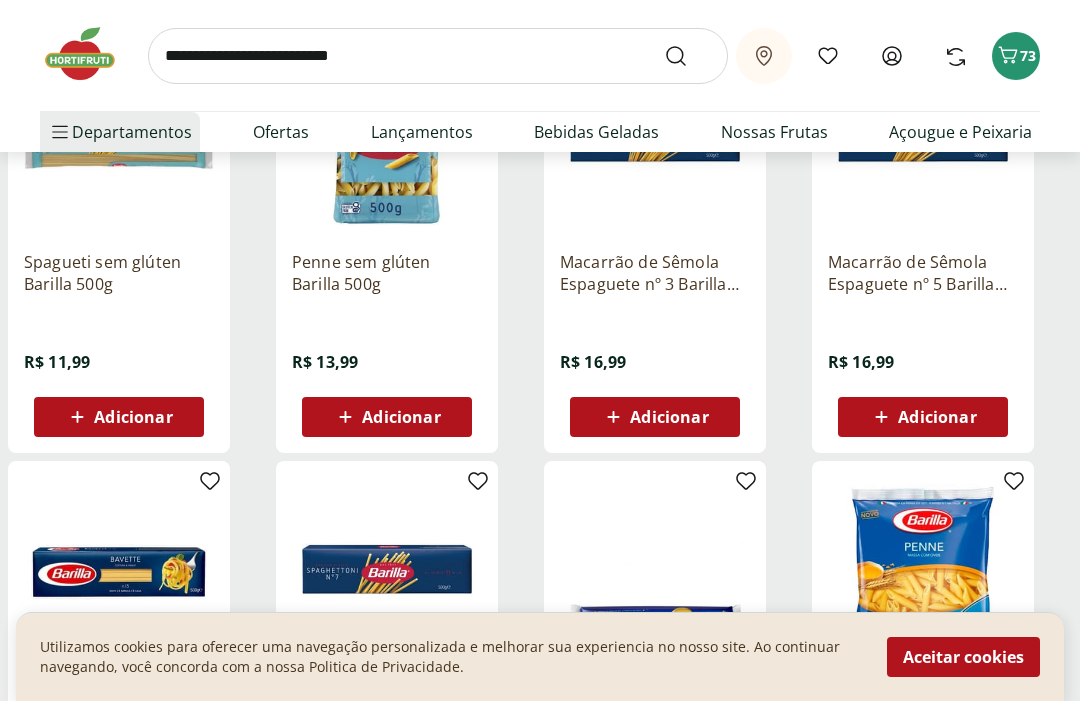 click on "Adicionar" at bounding box center [655, 417] 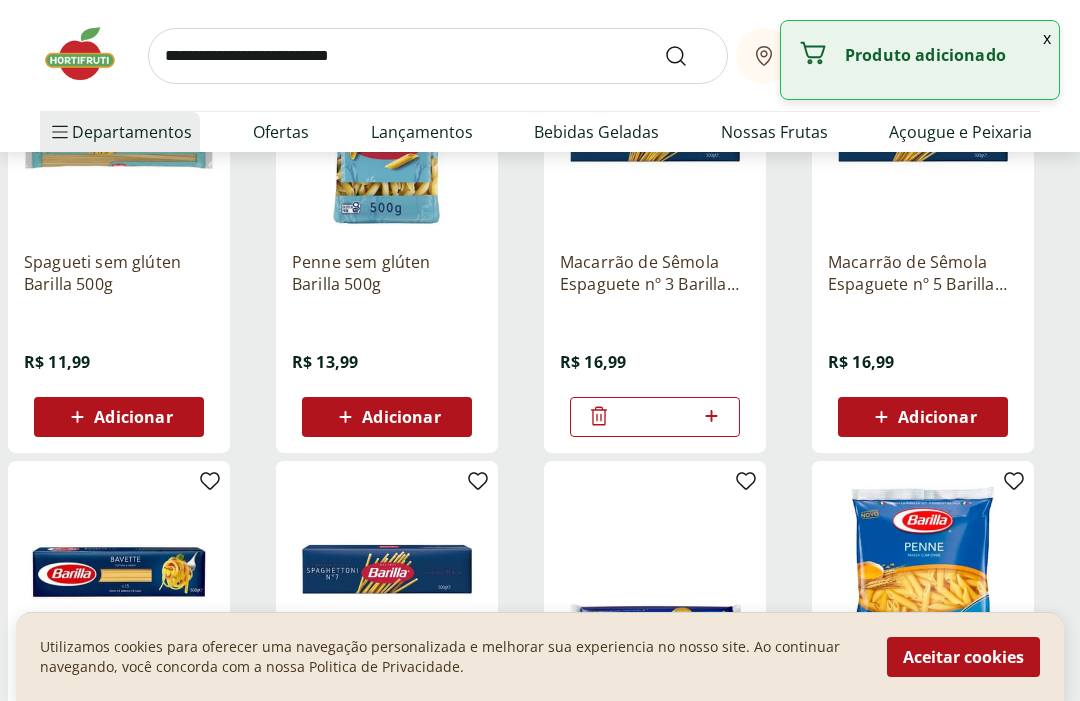 click at bounding box center [711, 417] 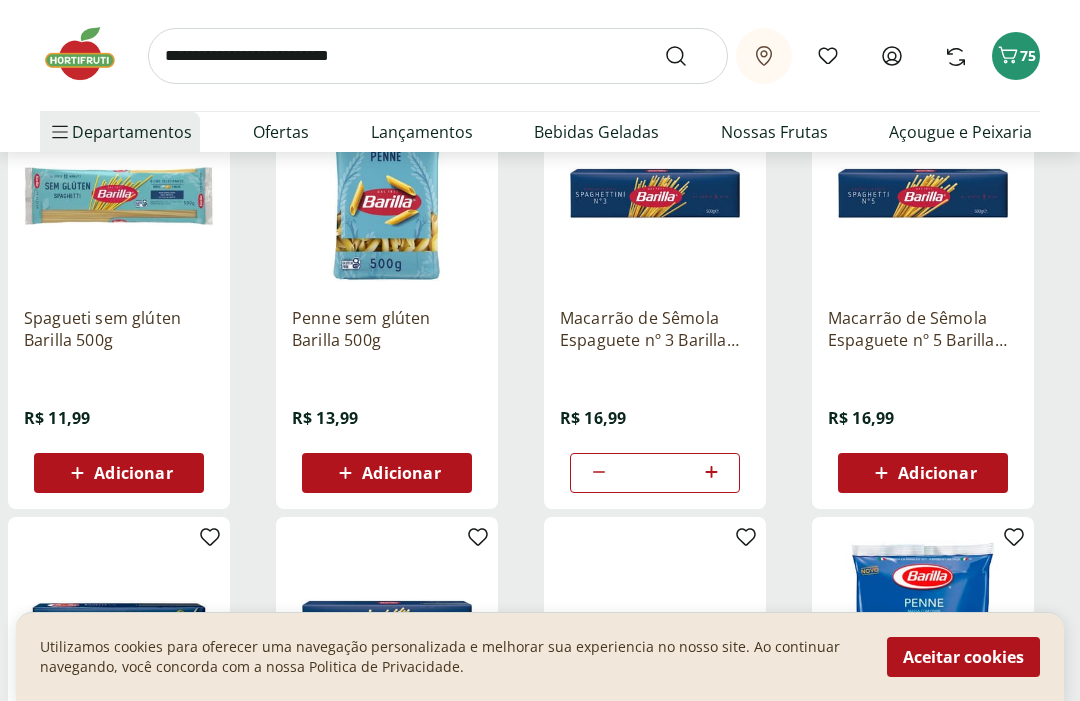 scroll, scrollTop: 314, scrollLeft: 0, axis: vertical 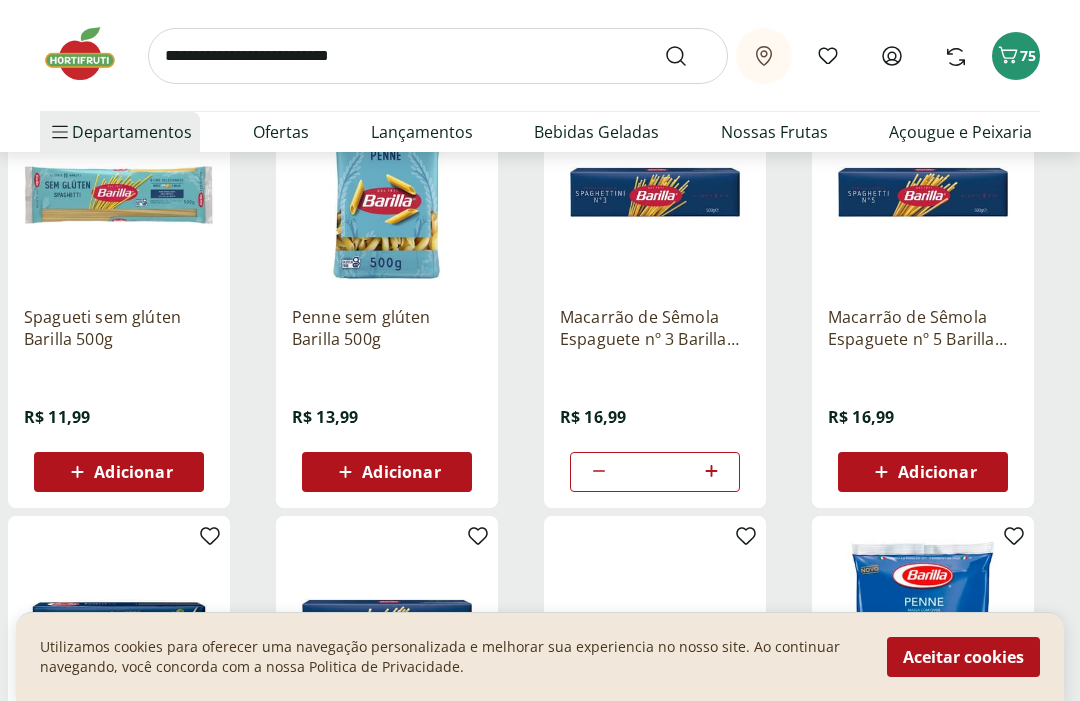 click on "75" at bounding box center [1028, 55] 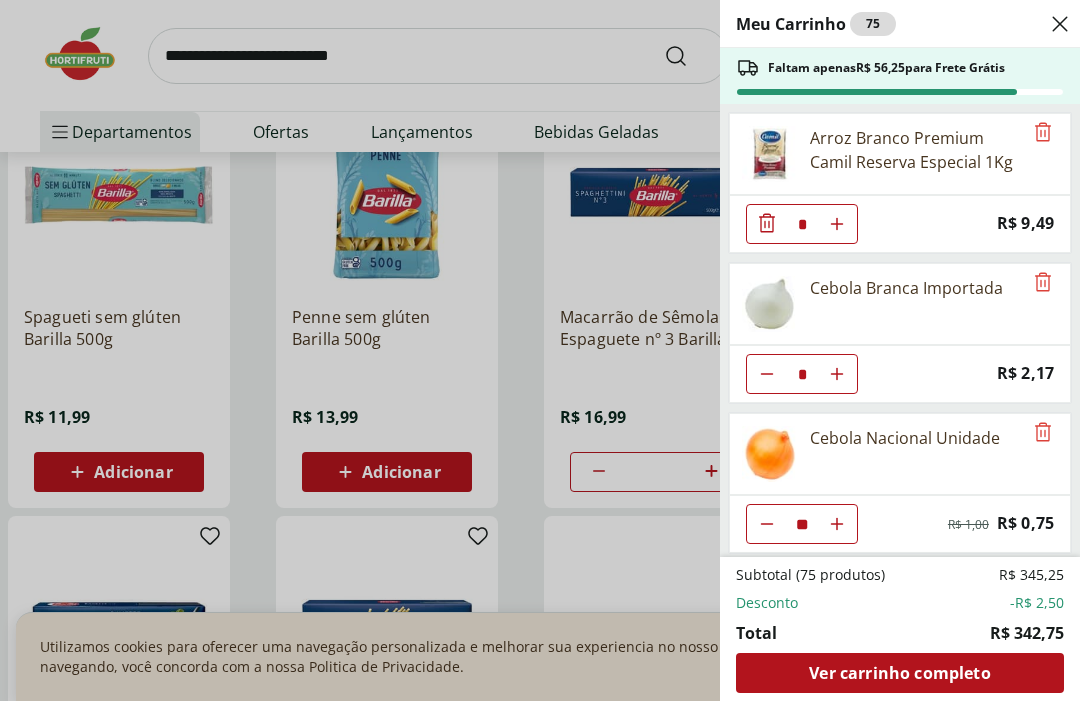 click on "Meu Carrinho 75 Faltam apenas R$ 56,25 para Frete Grátis Arroz Branco Premium Camil Reserva Especial 1Kg * Price: R$ 9,49 Cebola Branca Importada * Price: R$ 2,17 Cebola Nacional Unidade ** Original price: R$ 1,00 Price: R$ 0,75 Repolho Unidade * Price: R$ 4,79 Pepino Japonês Unidade * Price: R$ 1,98 Couve Higienizada Processada Frutifique 150g * Price: R$ 12,99 Couve Chinesa Unidade * Price: R$ 2,50 Banana Prata Unidade * Price: R$ 2,20 Banana Maçã unidade * Price: R$ 1,88 Presunto Cozido Sadia Soltíssimo - 200G * Price: R$ 15,19 Molho de Tomate Basilico Barilla 400g * Price: R$ 33,99 Alho Poró - Unidade * Price: R$ 3,99 Alface Americana Unidade * Price: R$ 5,99 Tomate Italiano ** Price: R$ 1,15 Tomate Unidade * Price: R$ 2,20 Wafer de Morango Piraque 100g * Price: R$ 3,29 Ovos Brancos Happy Eggs com 10 unidades * Price: R$ 14,99 Lentilha Camil 400g * Price: R$ 12,99 Limão Tahity Unidade * Price: R$ 0,55 Pera Williams Unidade * Price: R$ 2,80 Laranja Bahia Importada * Price: *" at bounding box center [540, 350] 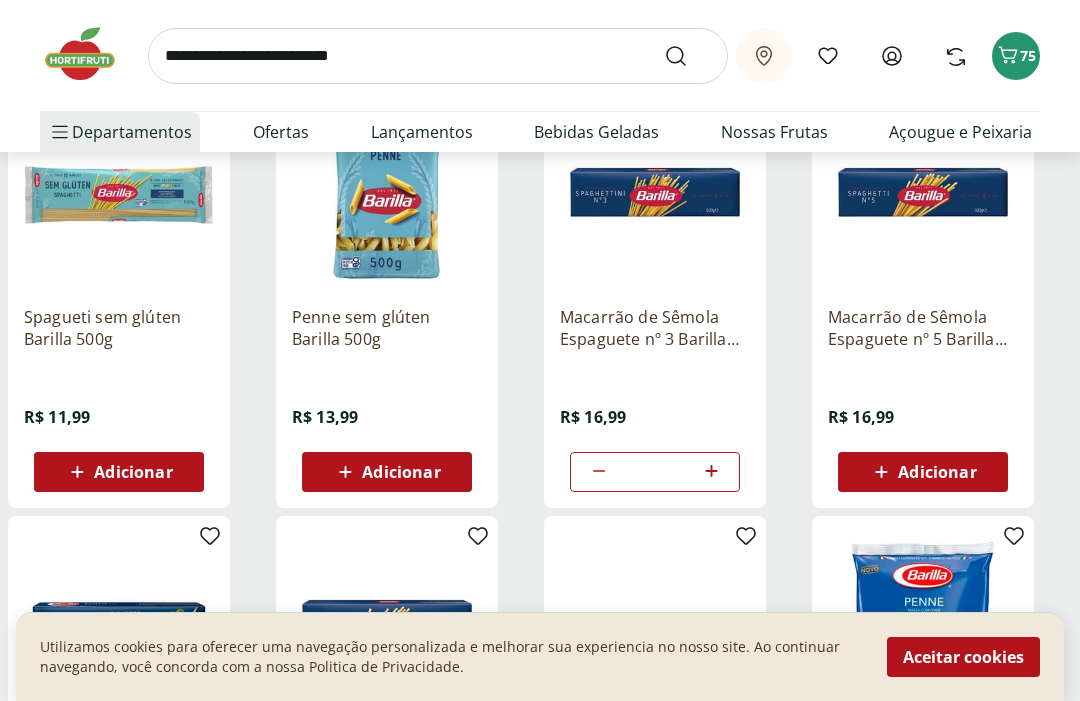 click at bounding box center (438, 56) 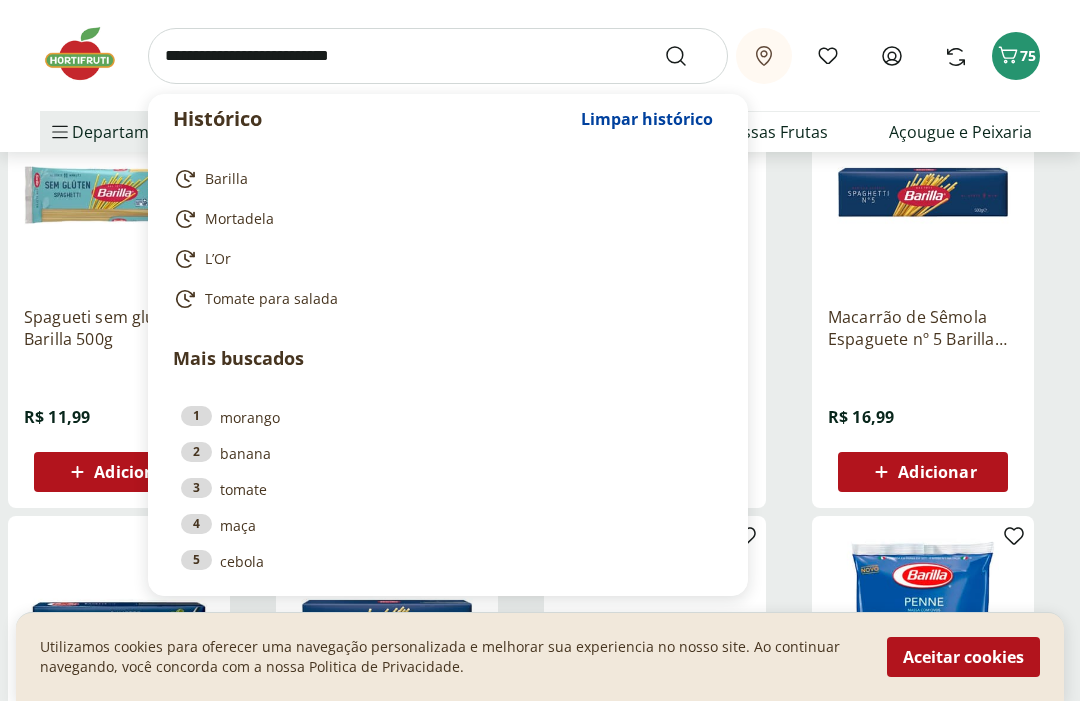 scroll, scrollTop: 313, scrollLeft: 0, axis: vertical 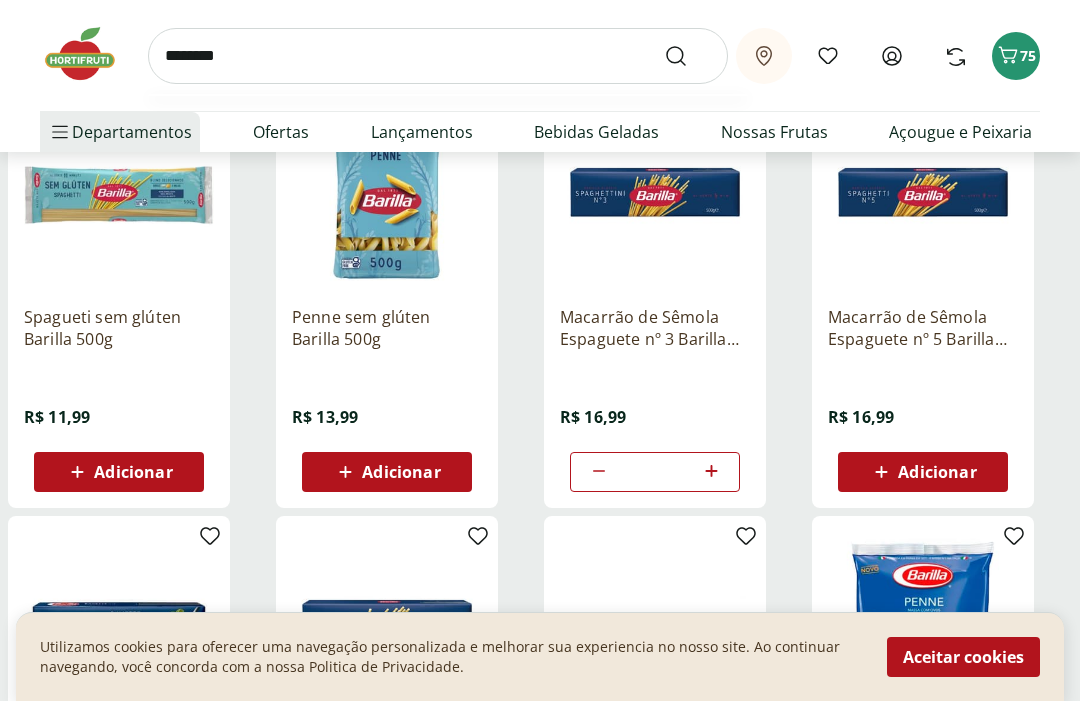 type on "*********" 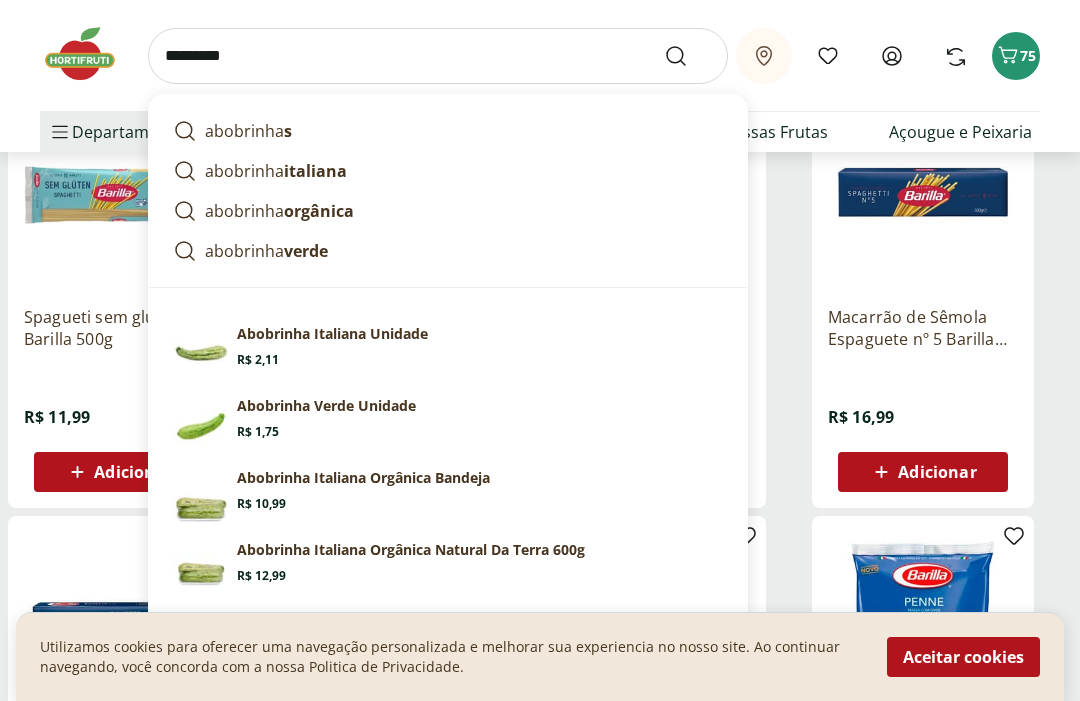 click at bounding box center (688, 56) 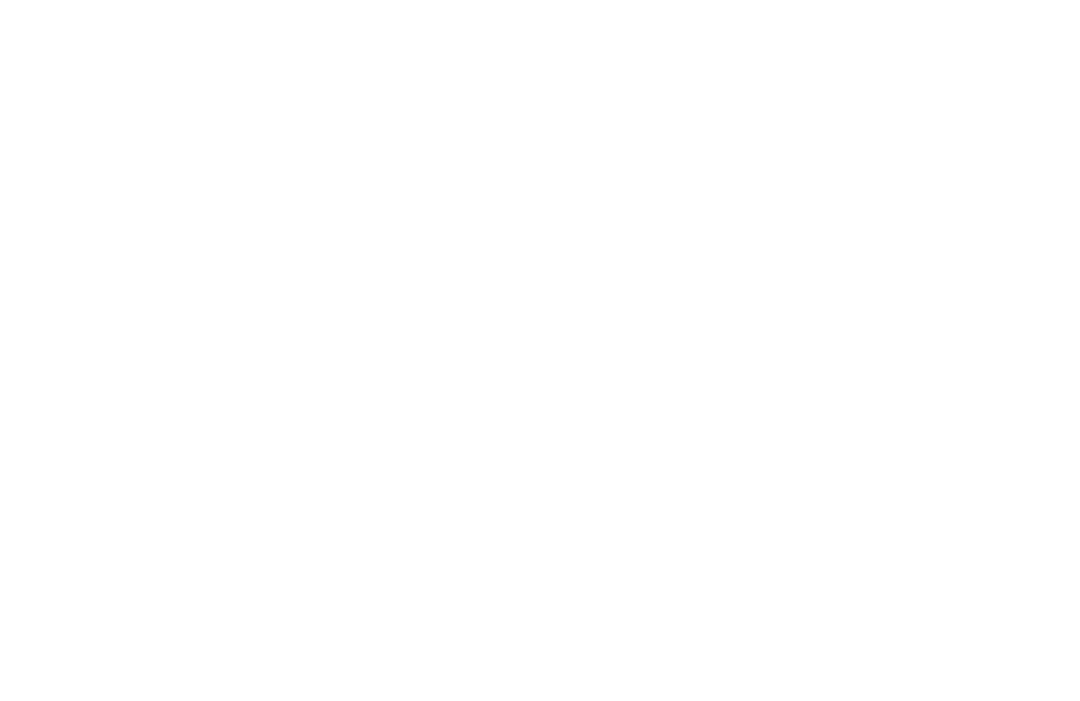 scroll, scrollTop: 0, scrollLeft: 0, axis: both 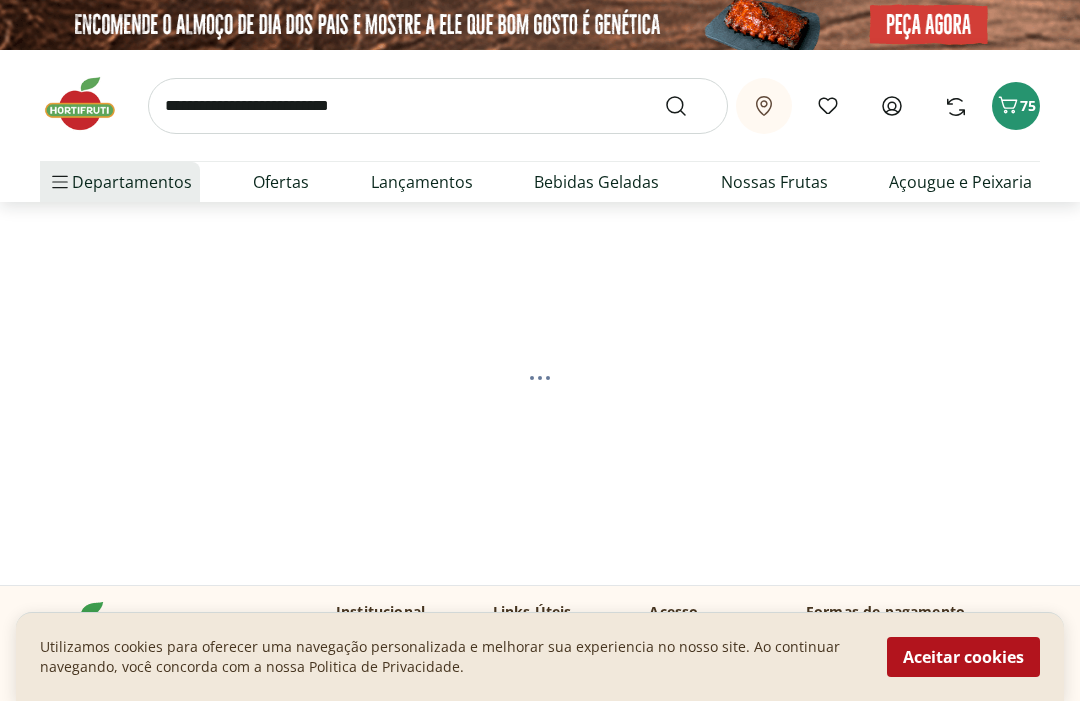 select on "**********" 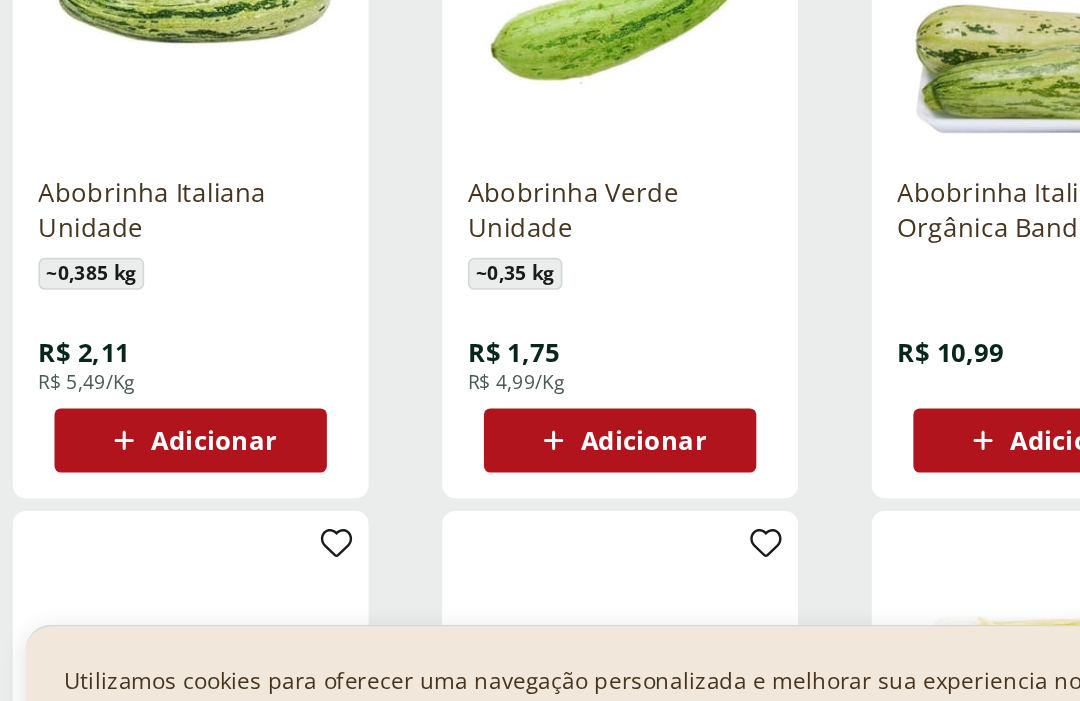 scroll, scrollTop: 289, scrollLeft: 0, axis: vertical 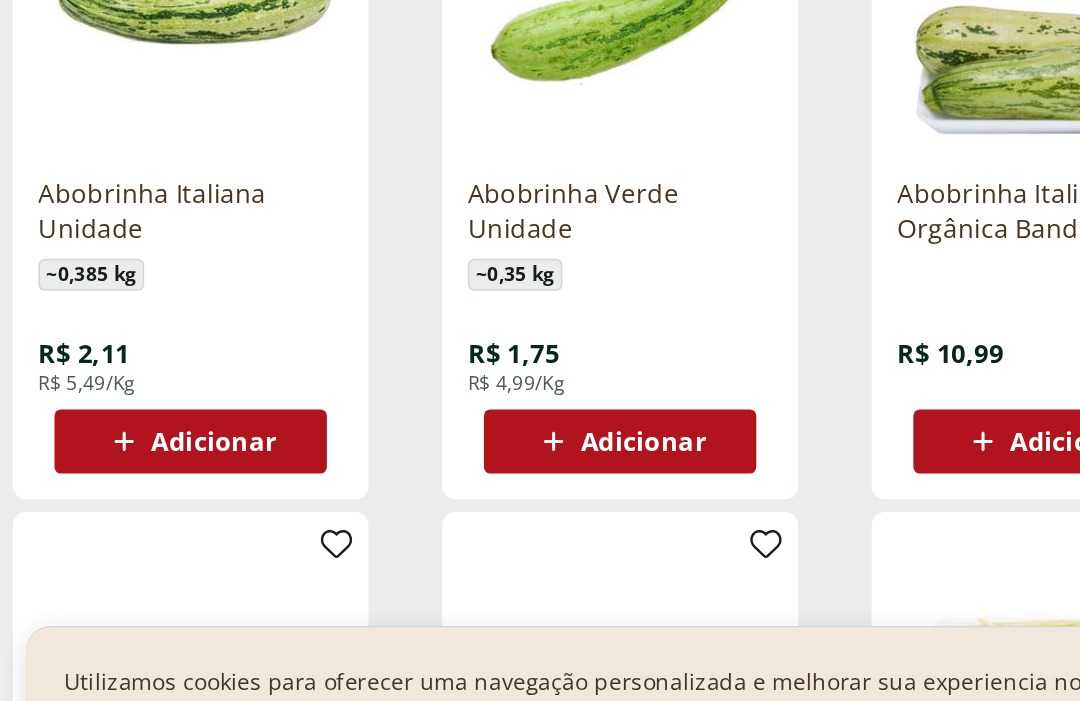 click on "Adicionar" at bounding box center (387, 497) 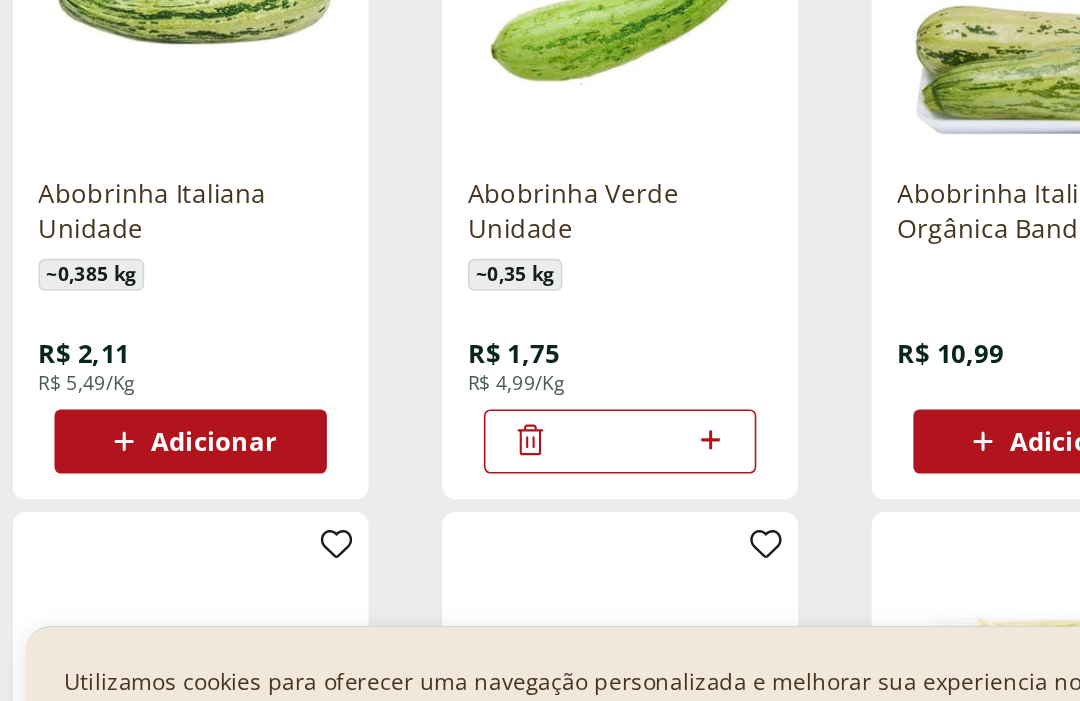 click 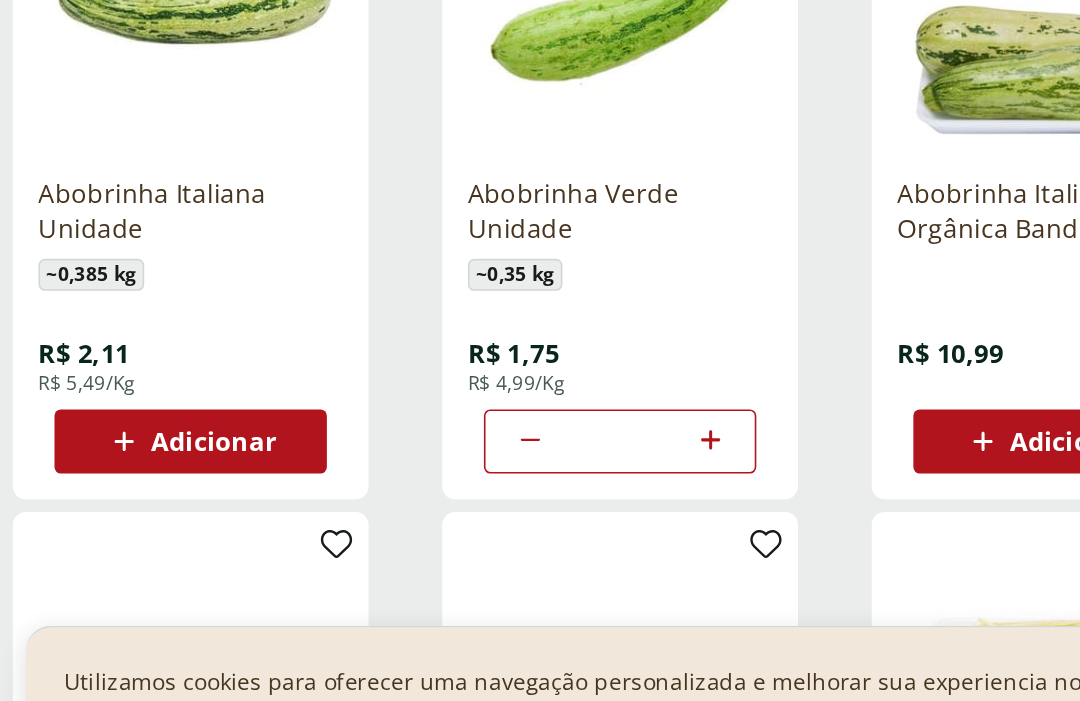 click 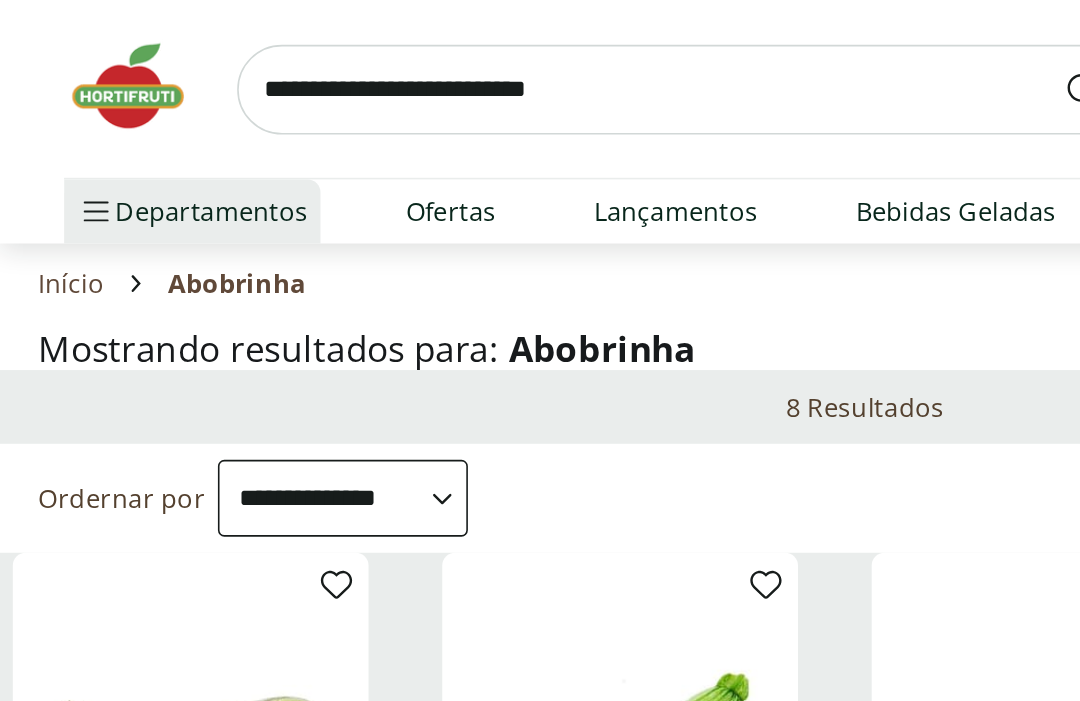 scroll, scrollTop: 0, scrollLeft: 0, axis: both 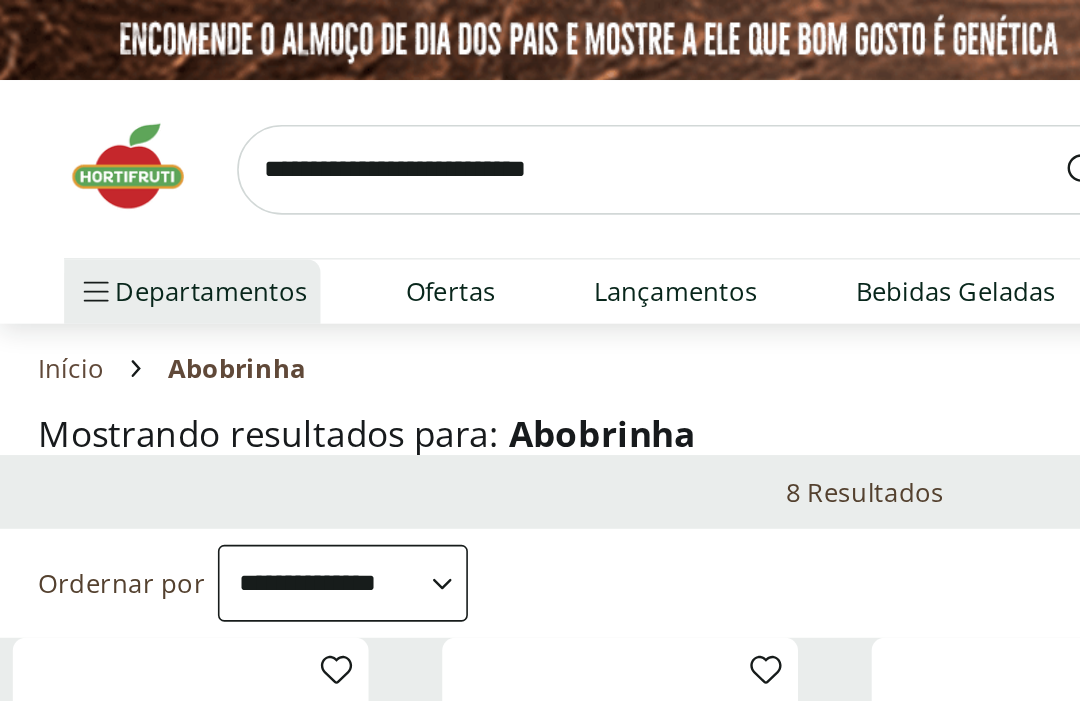 click at bounding box center [438, 106] 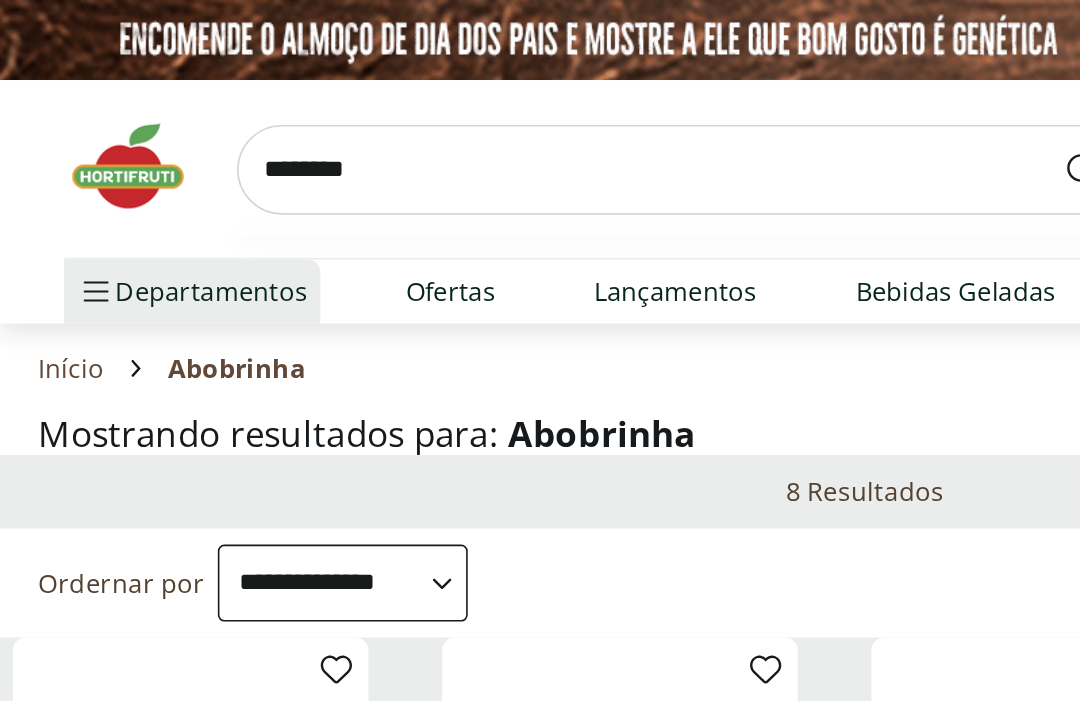 type on "*********" 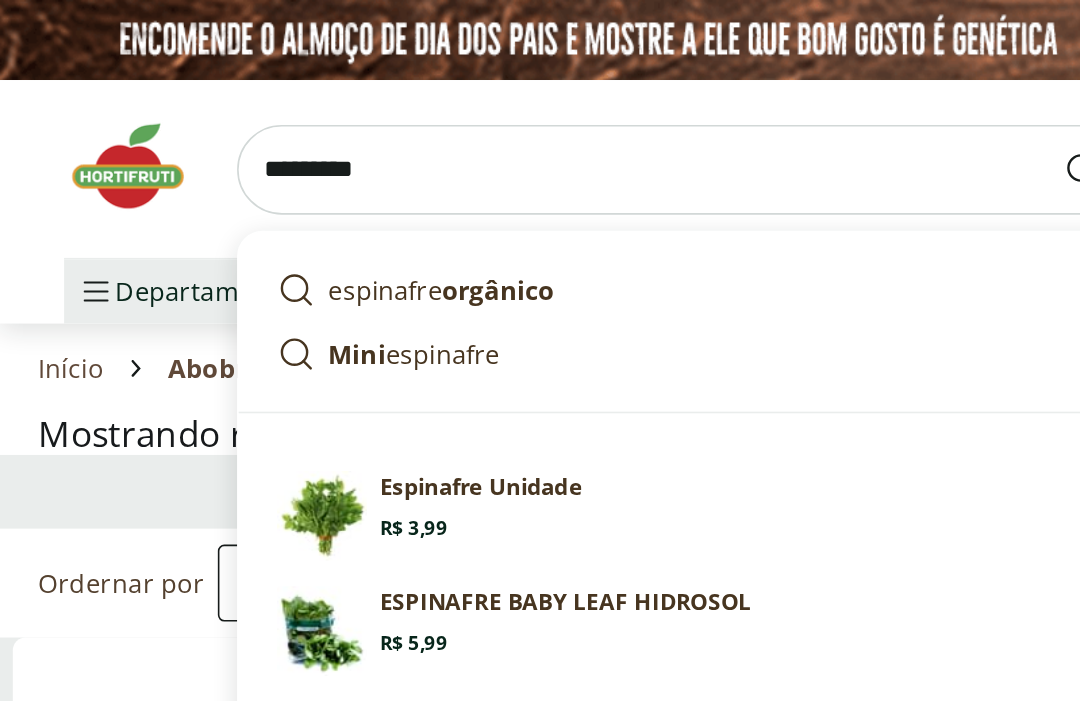 click at bounding box center (688, 106) 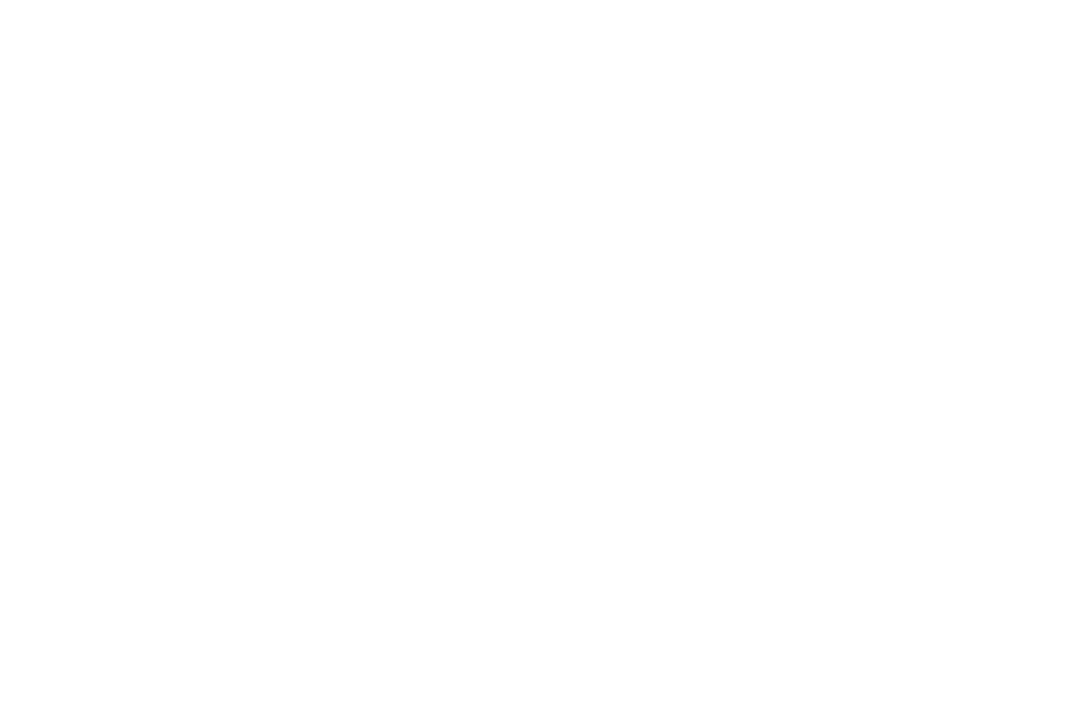 select on "**********" 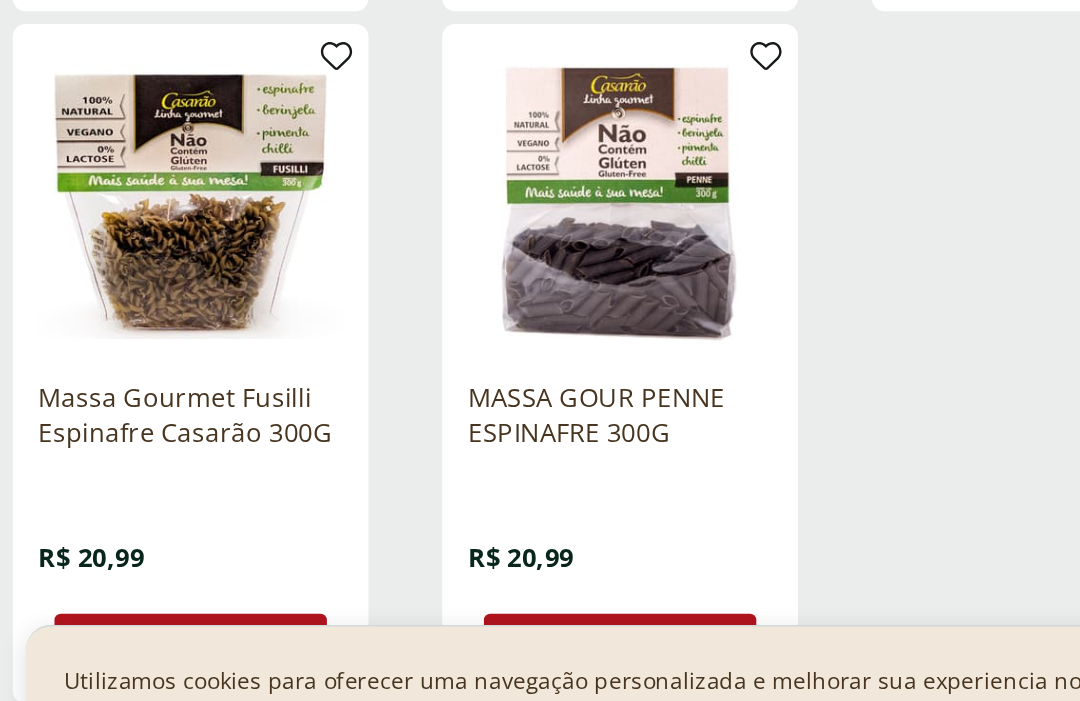 scroll, scrollTop: 593, scrollLeft: 0, axis: vertical 